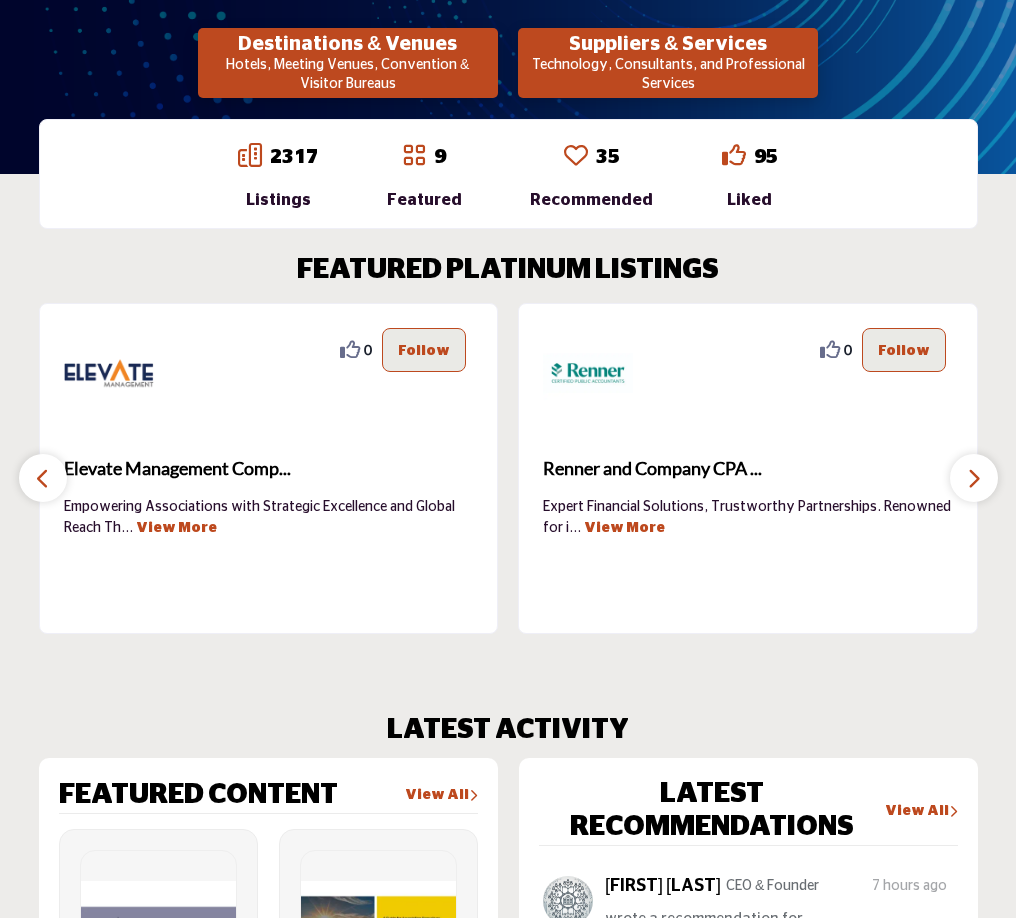 scroll, scrollTop: 0, scrollLeft: 0, axis: both 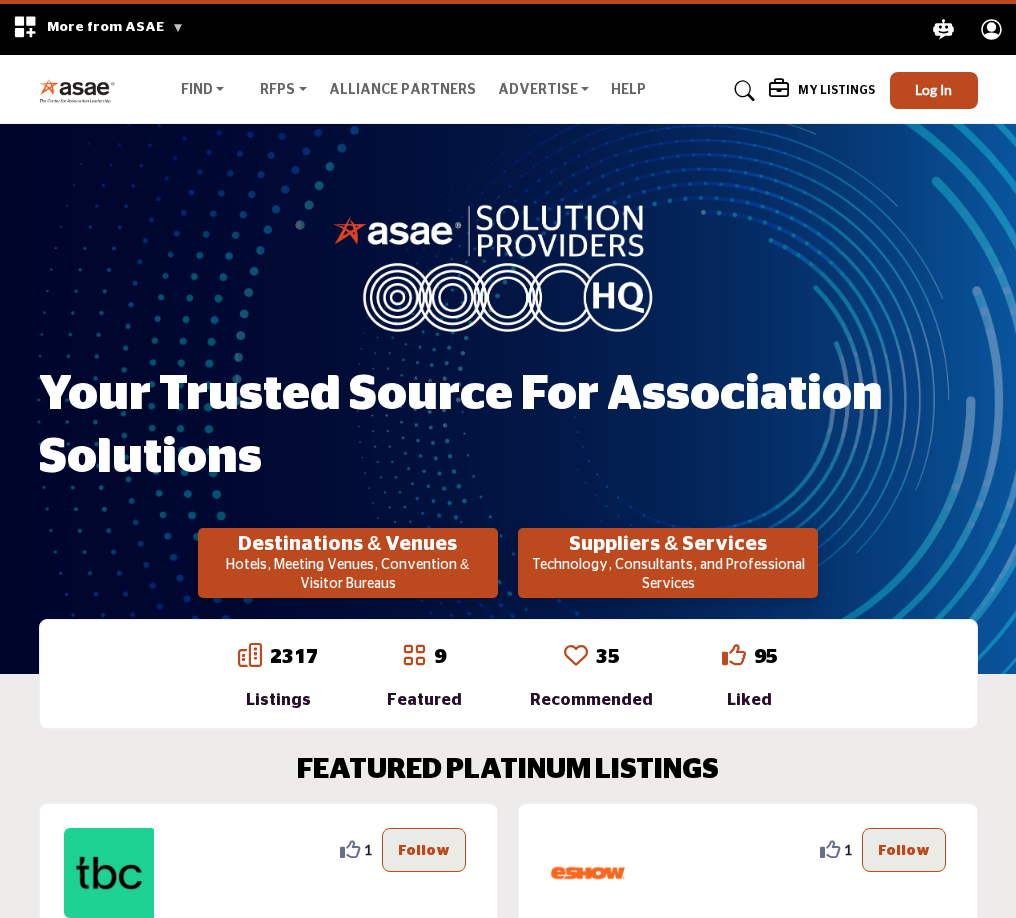 click on "Your Trusted Source for Association Solutions
Destinations & Venues
Hotels, Meeting Venues, Convention & Visitor Bureaus" at bounding box center (508, 399) 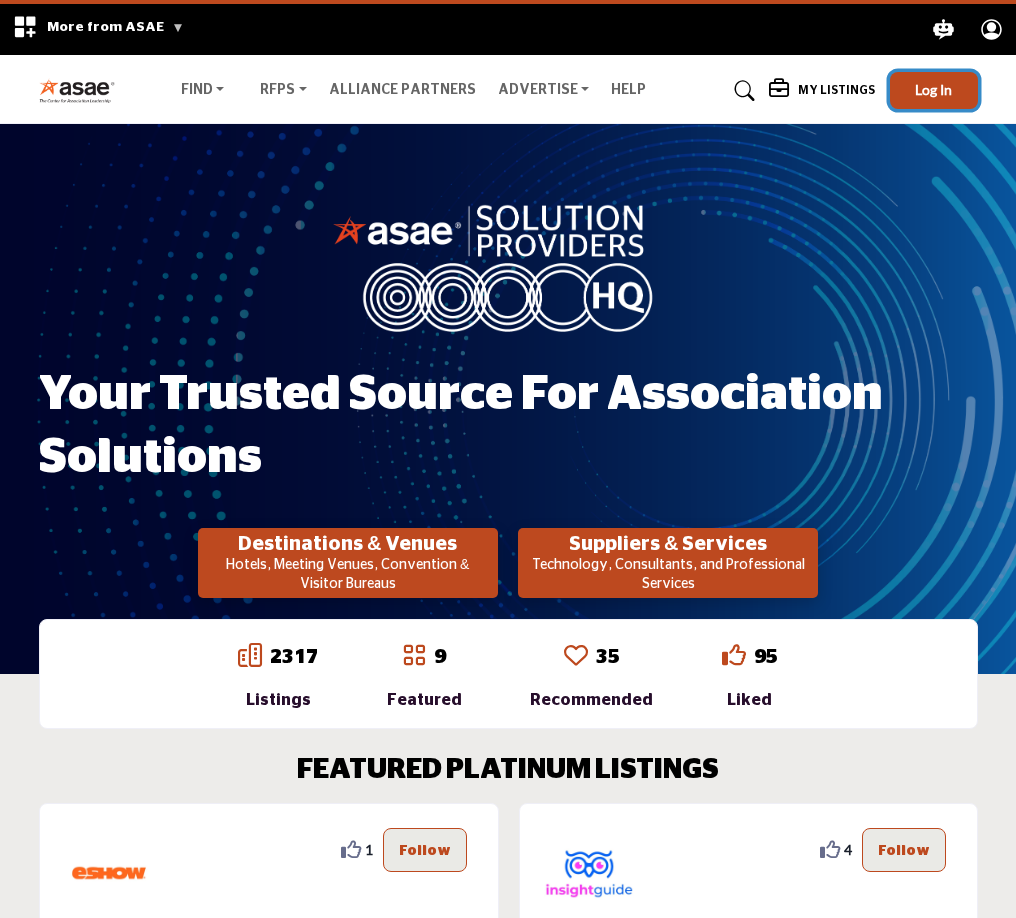 click on "Log In" at bounding box center (933, 89) 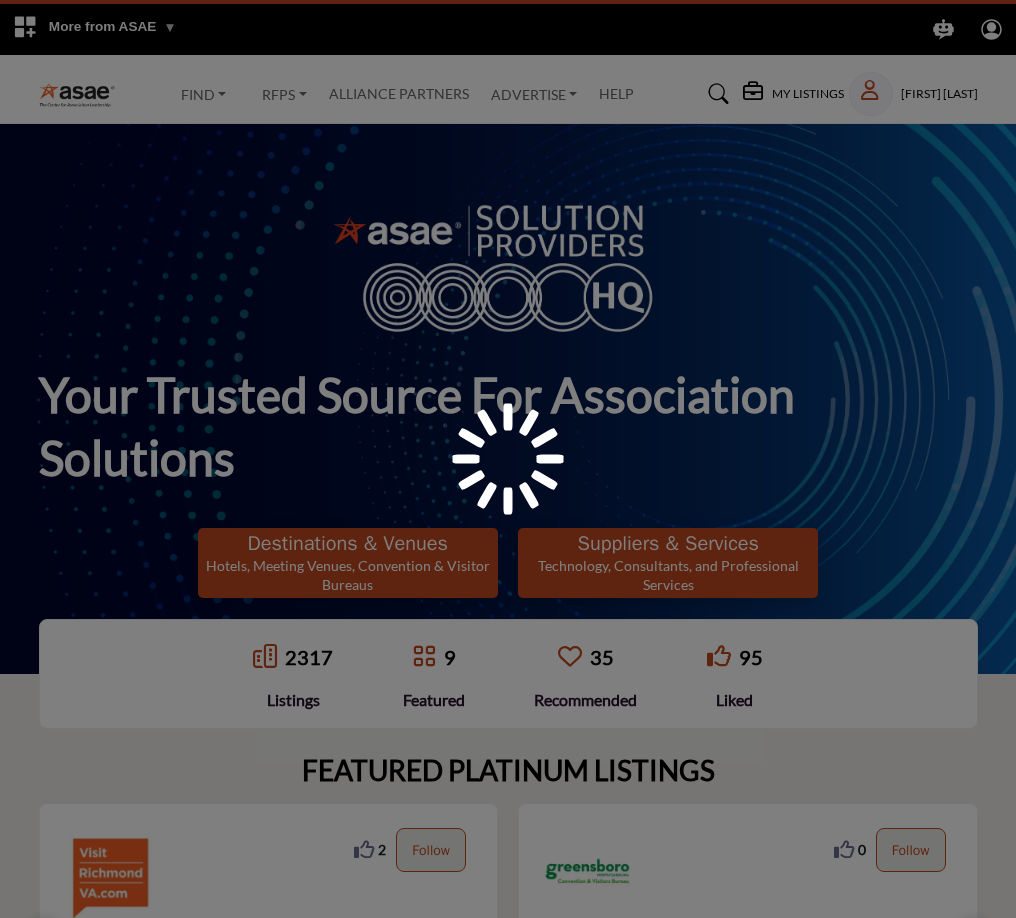 scroll, scrollTop: 0, scrollLeft: 0, axis: both 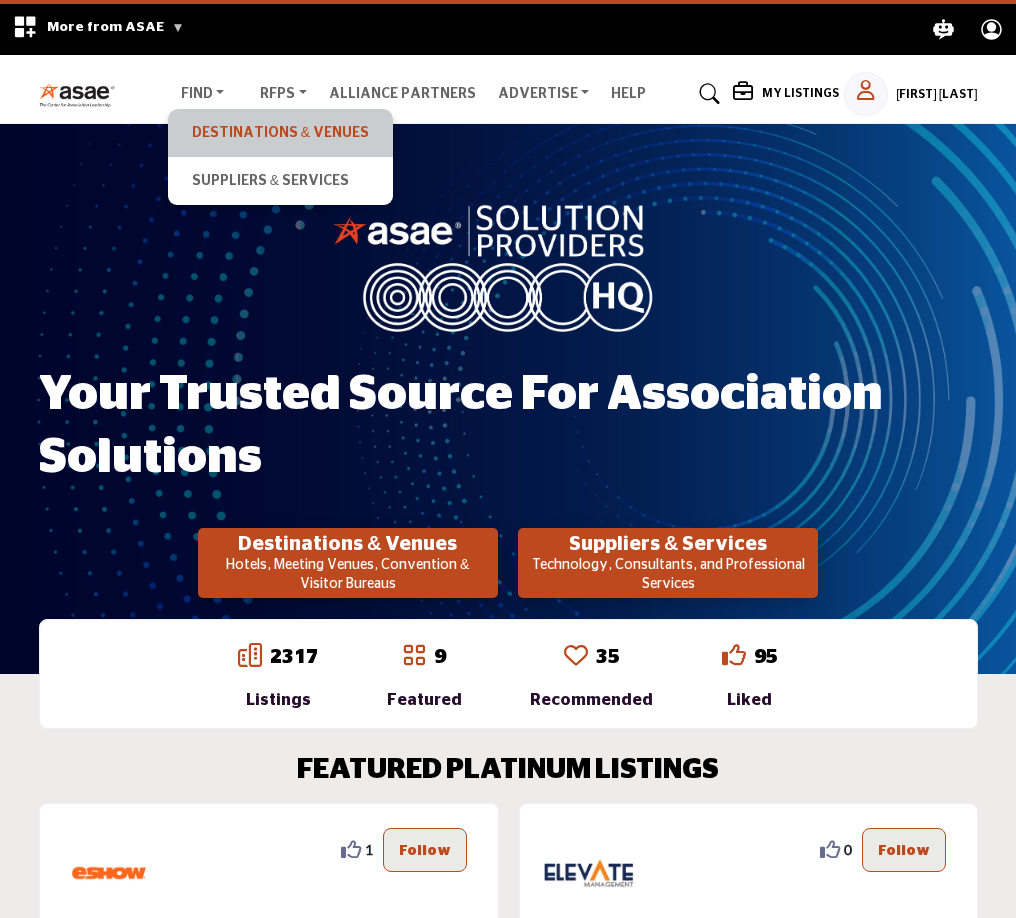 click on "Destinations & Venues" at bounding box center [280, 133] 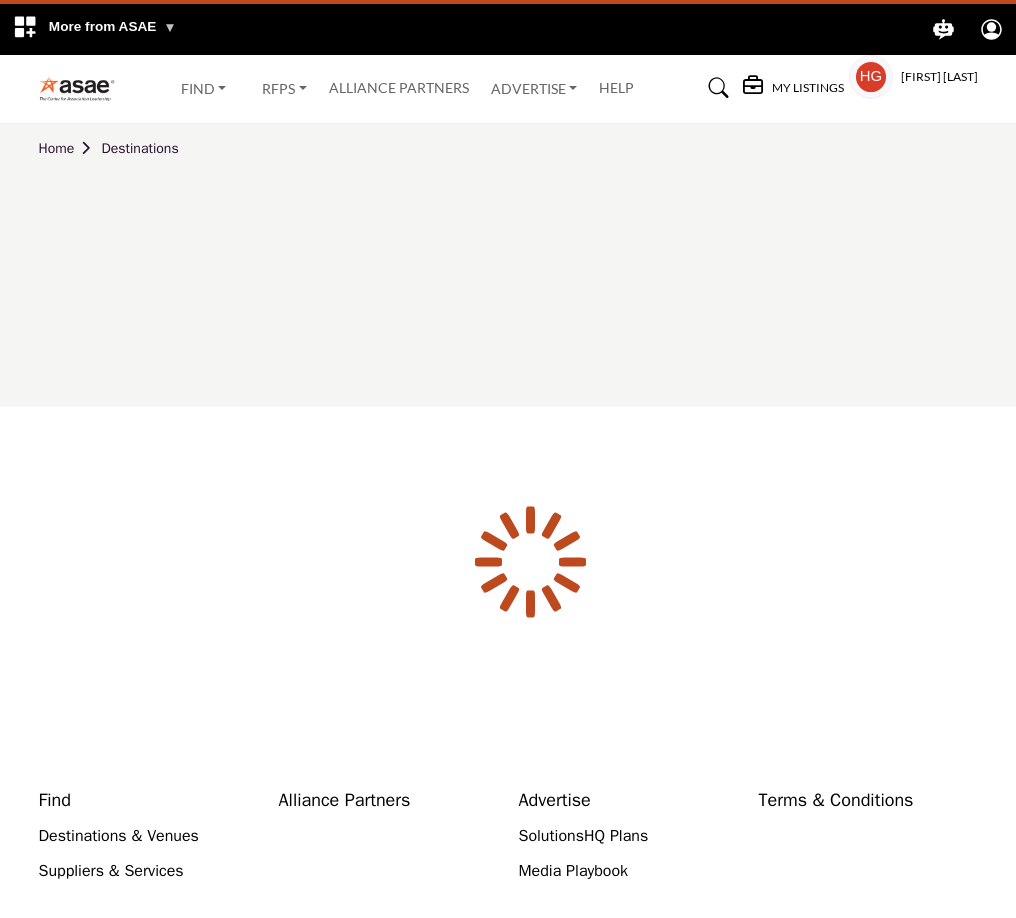 scroll, scrollTop: 0, scrollLeft: 0, axis: both 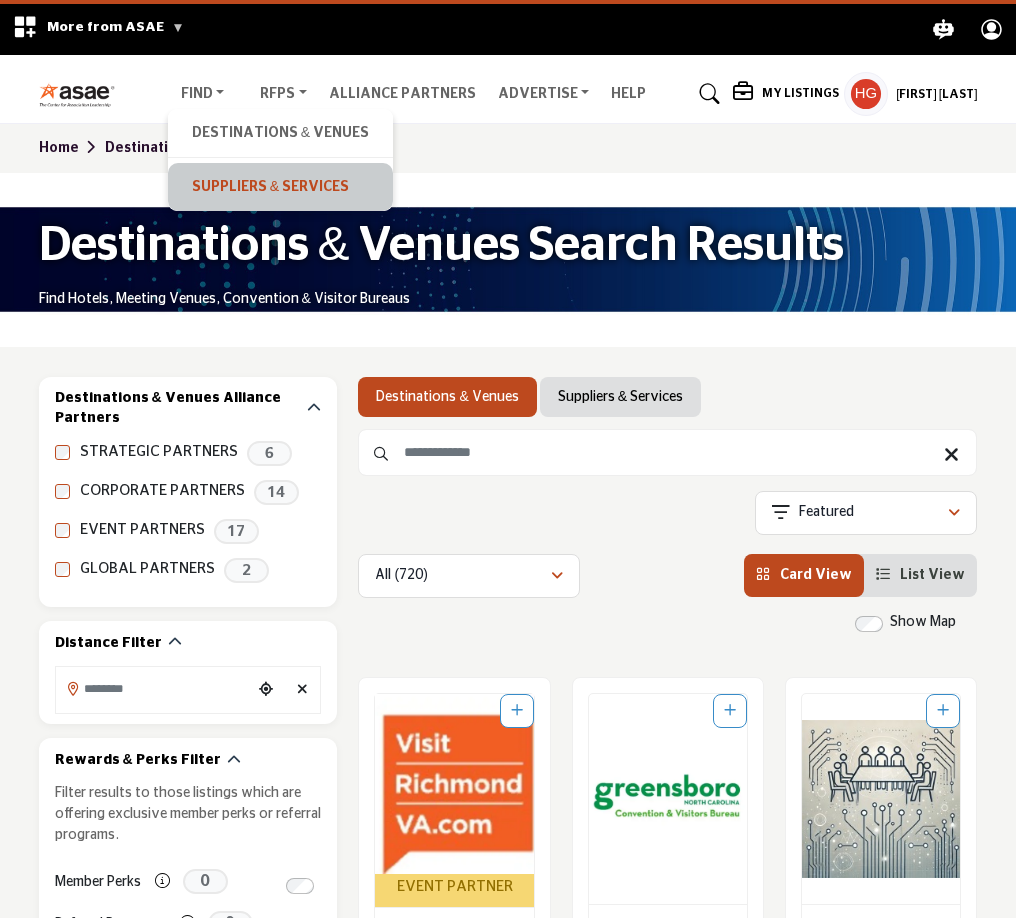 click on "Suppliers & Services" at bounding box center [280, 187] 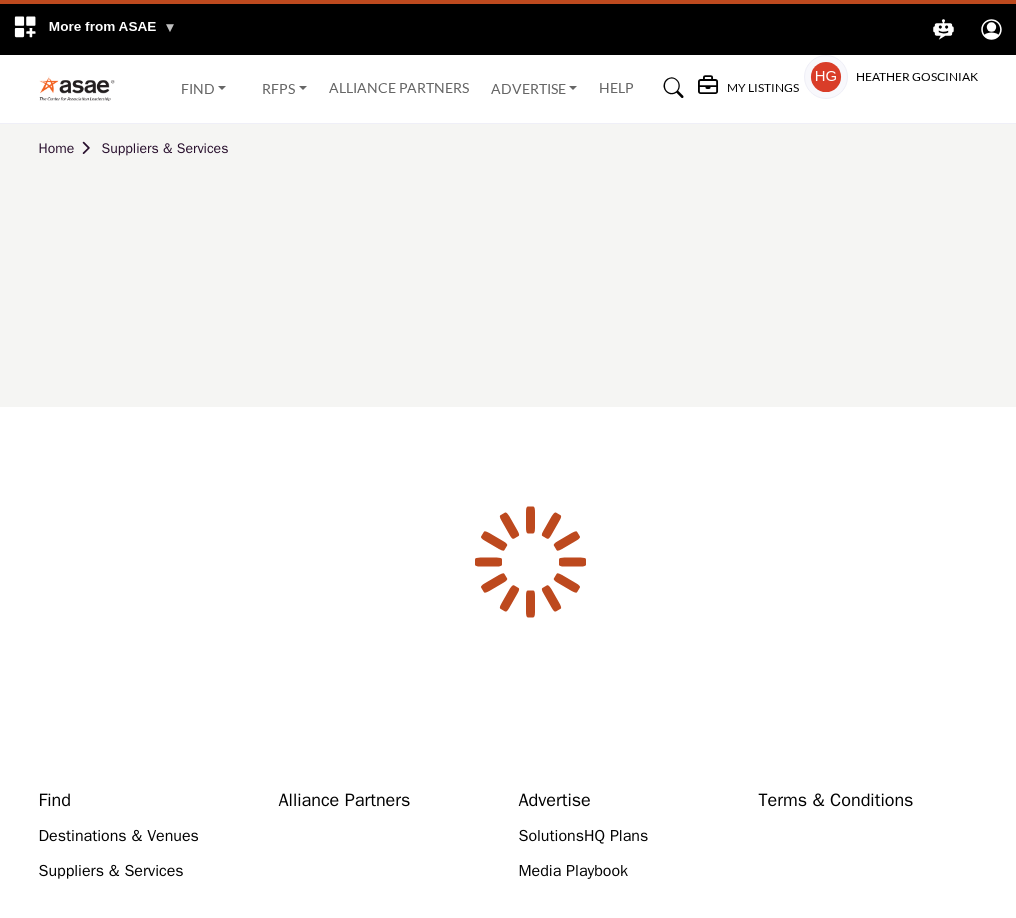 scroll, scrollTop: 0, scrollLeft: 0, axis: both 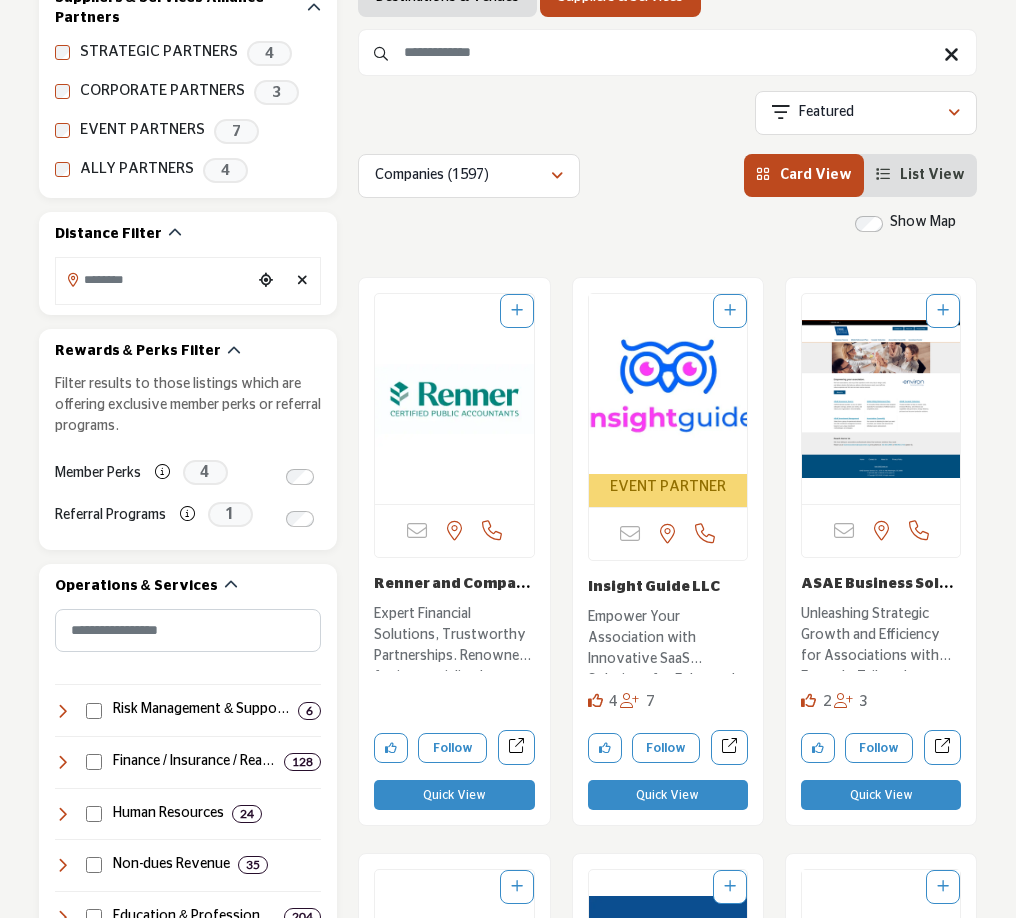 click on "EVENT PARTNER [STATE], USA Likes 7 Quick View" at bounding box center [667, 561] 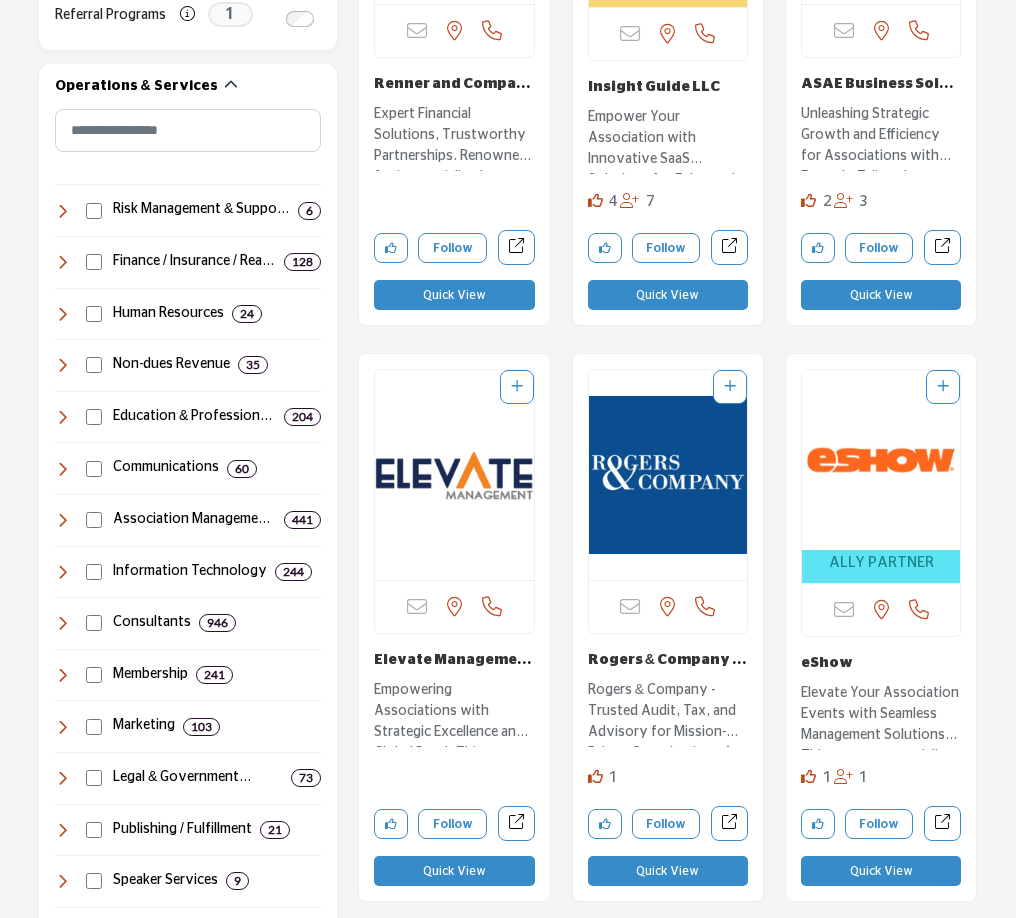 scroll, scrollTop: 800, scrollLeft: 0, axis: vertical 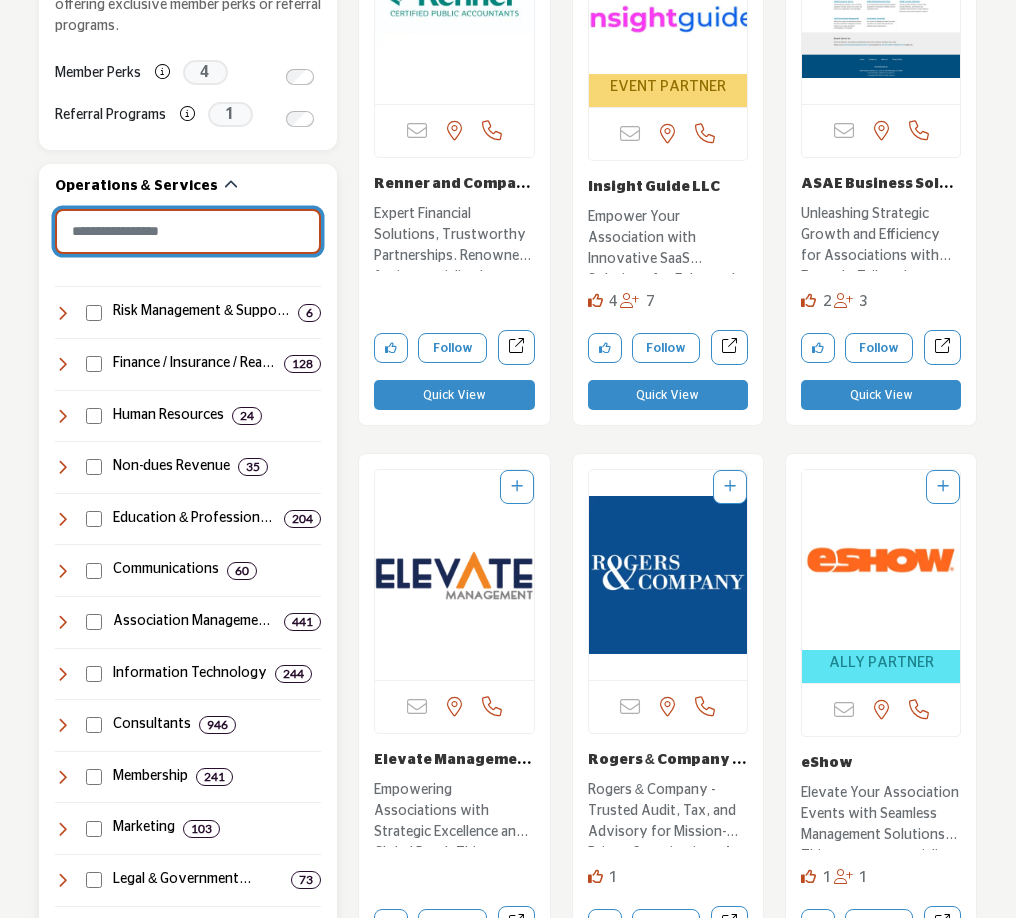 click at bounding box center (188, 231) 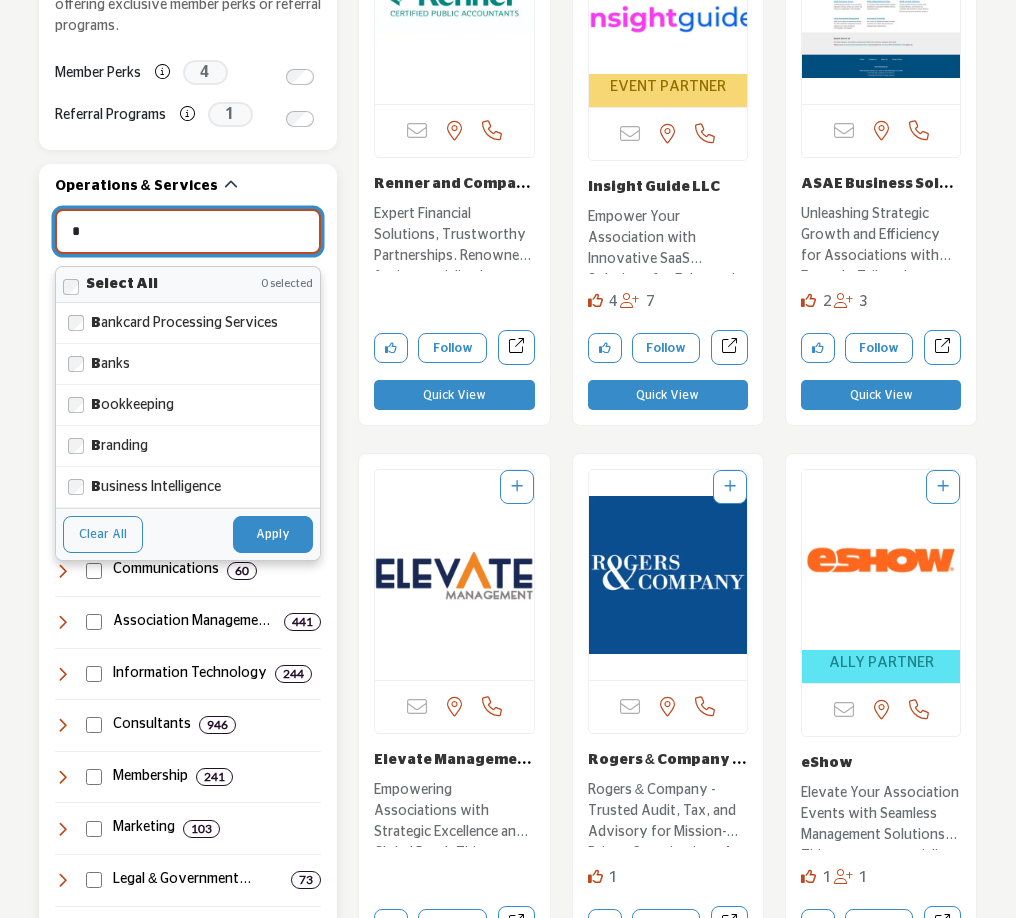 type on "**********" 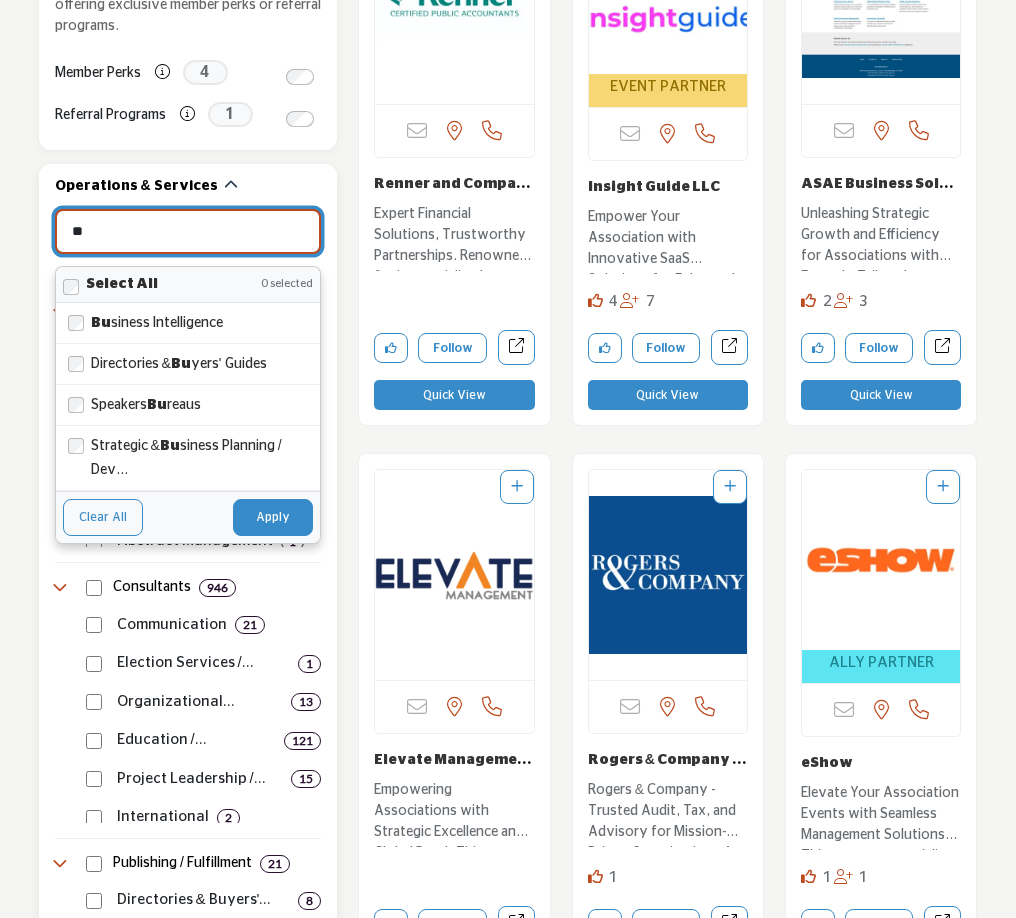 type 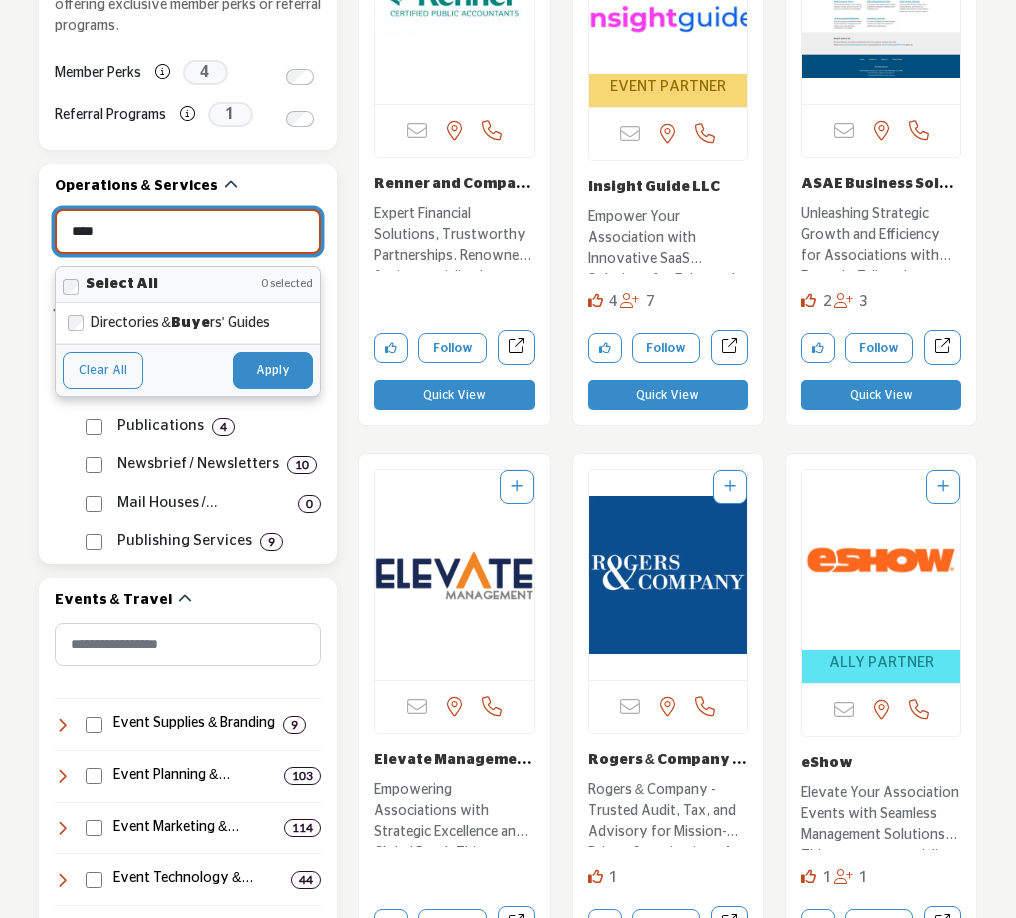 type on "***" 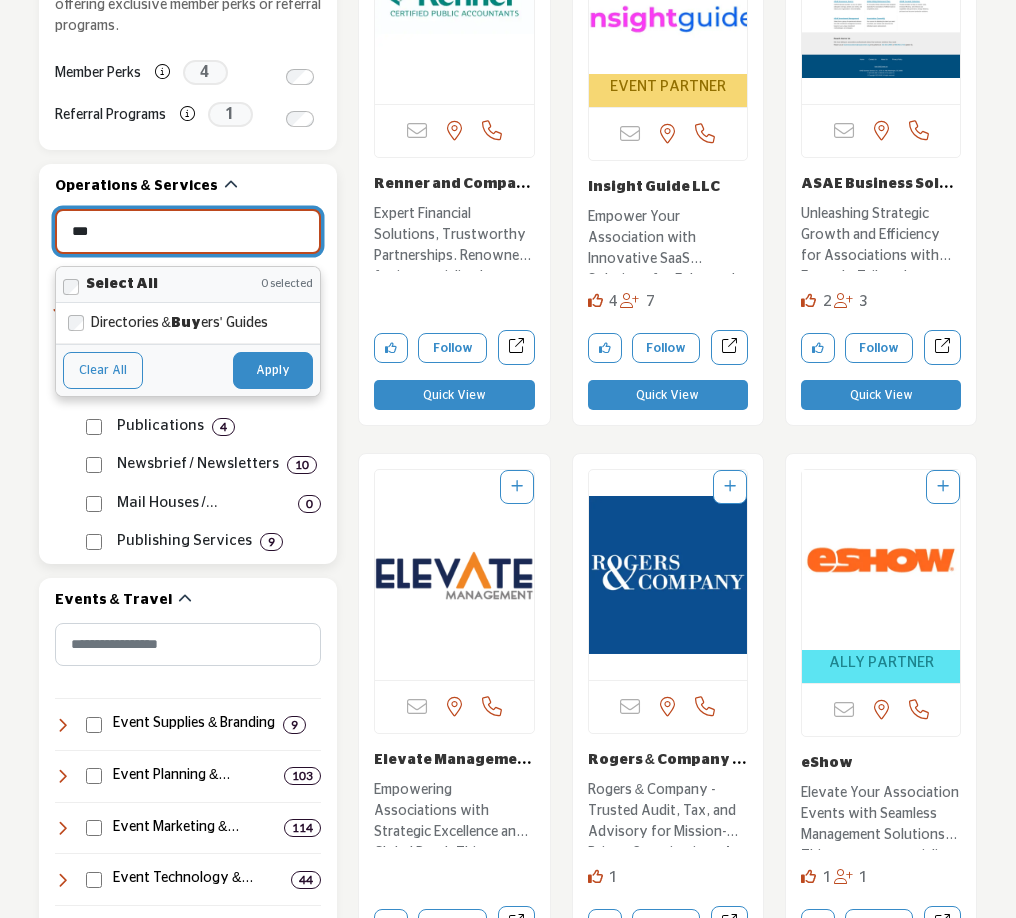 type on "**********" 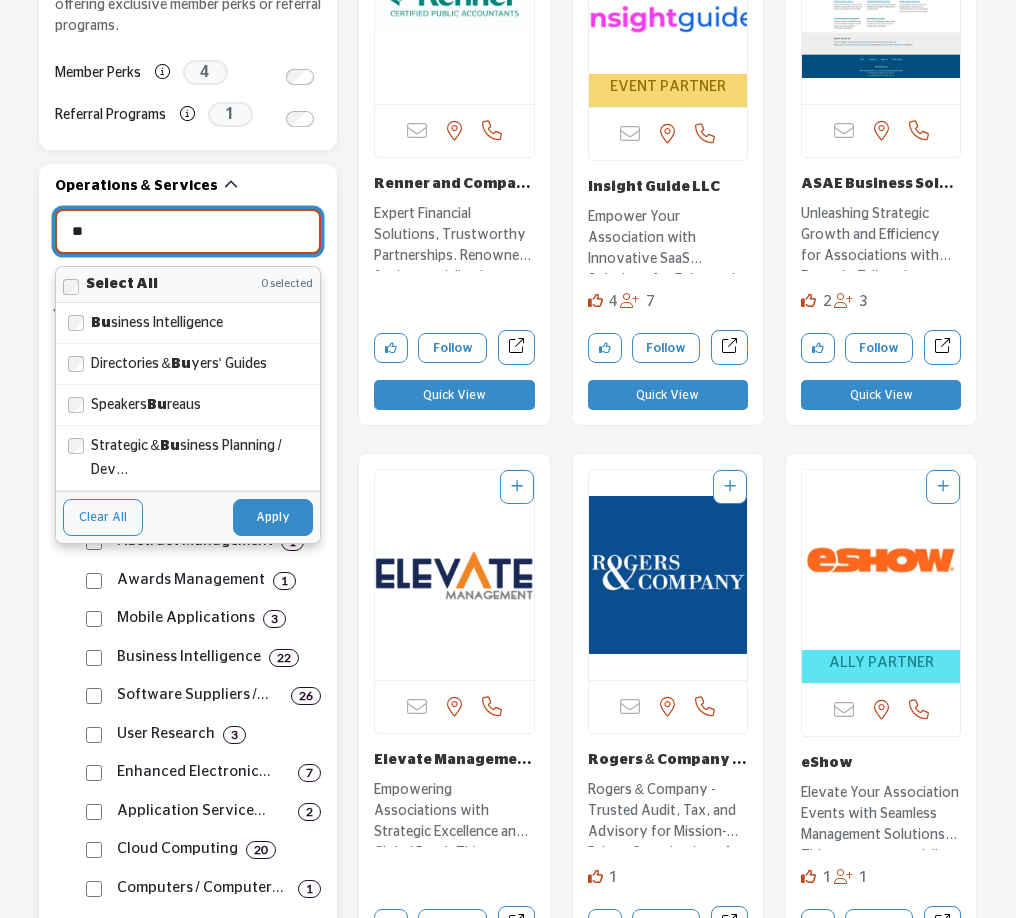 type on "*" 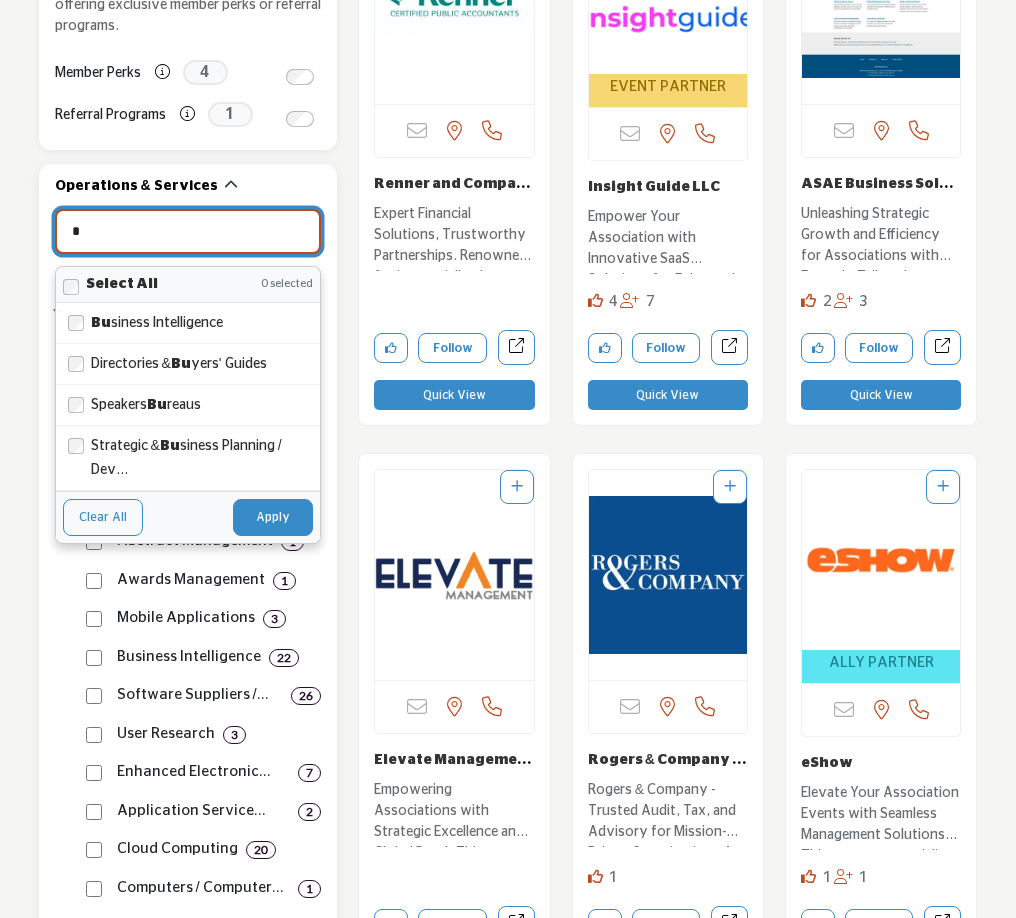 type on "**********" 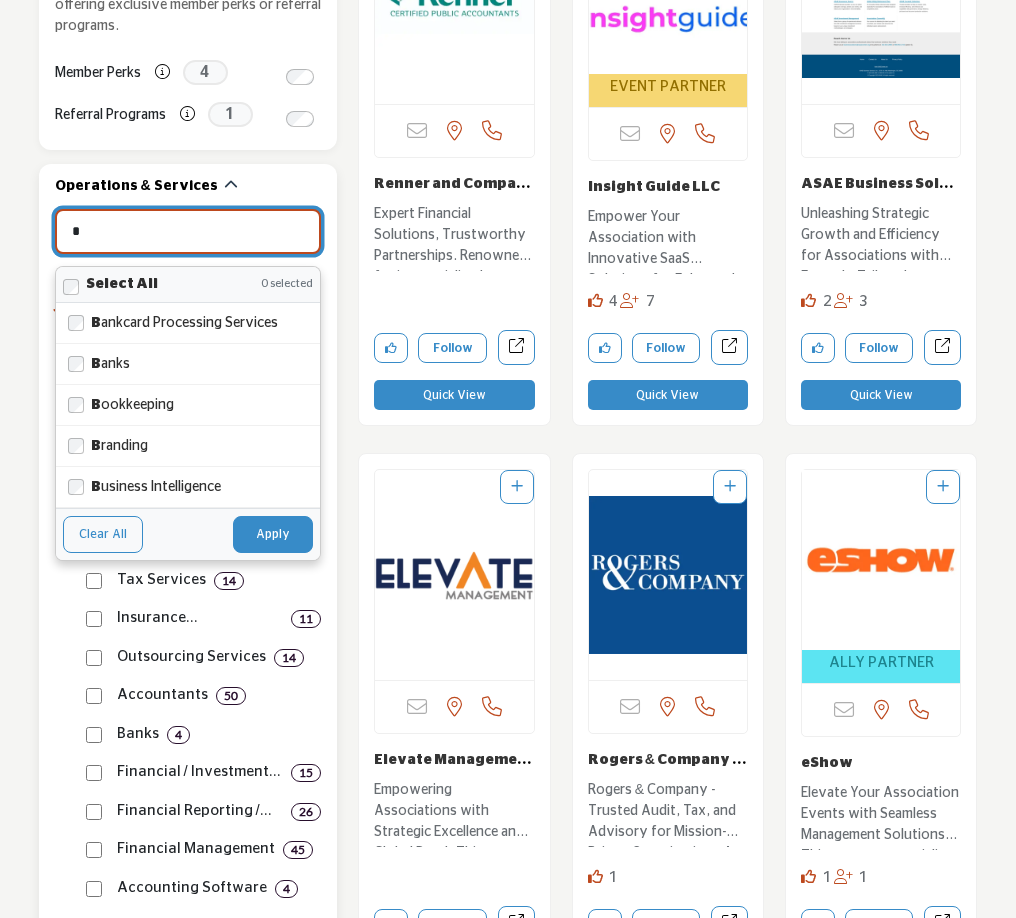 type 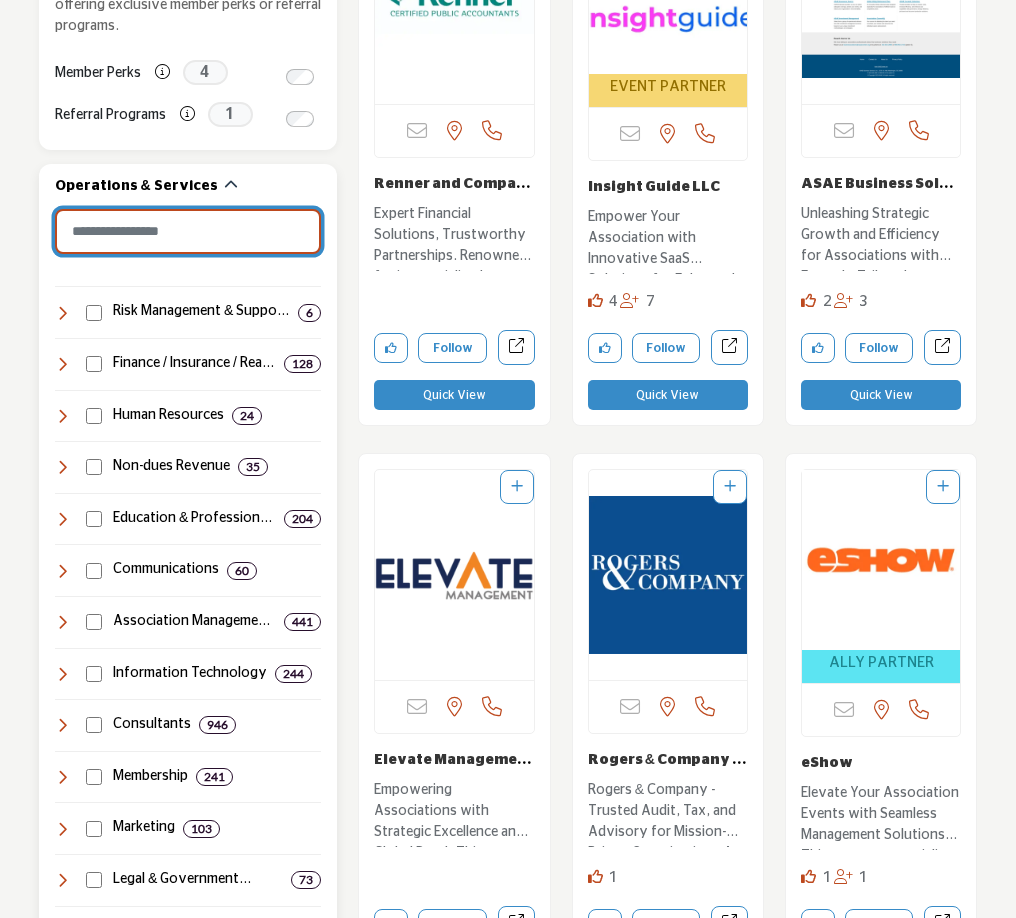 type on "*" 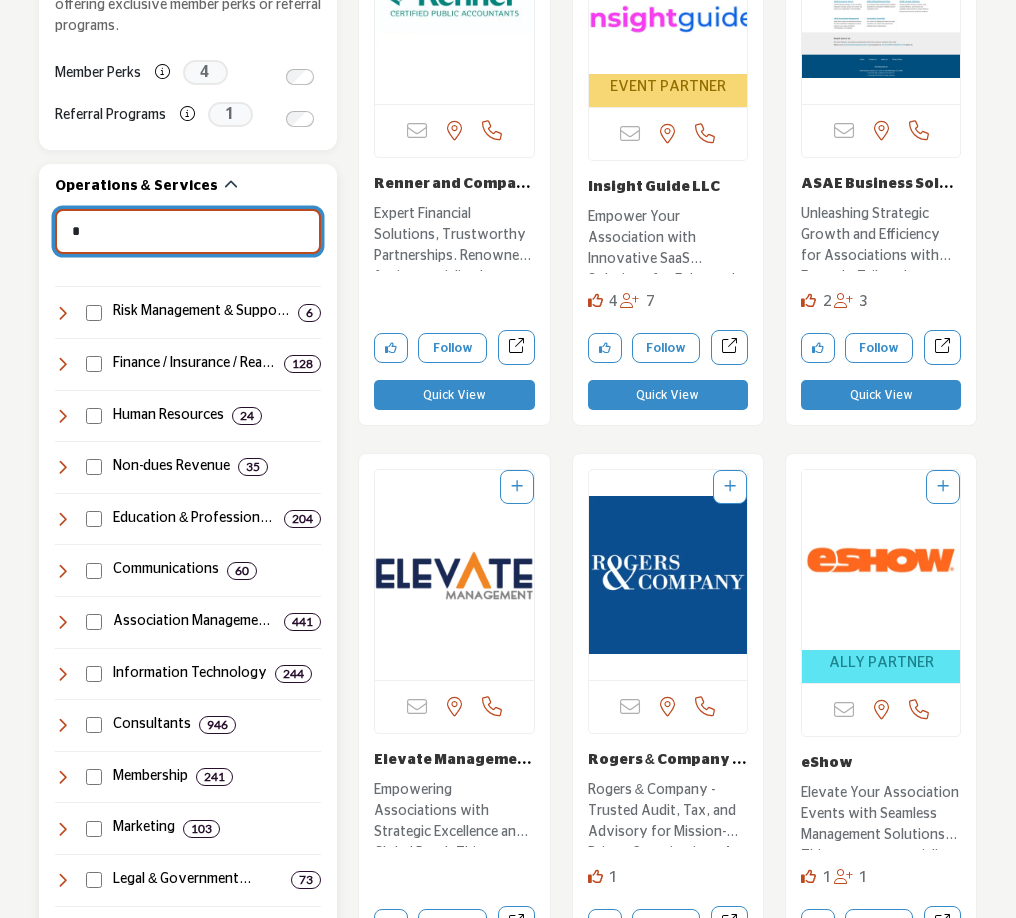 type on "**********" 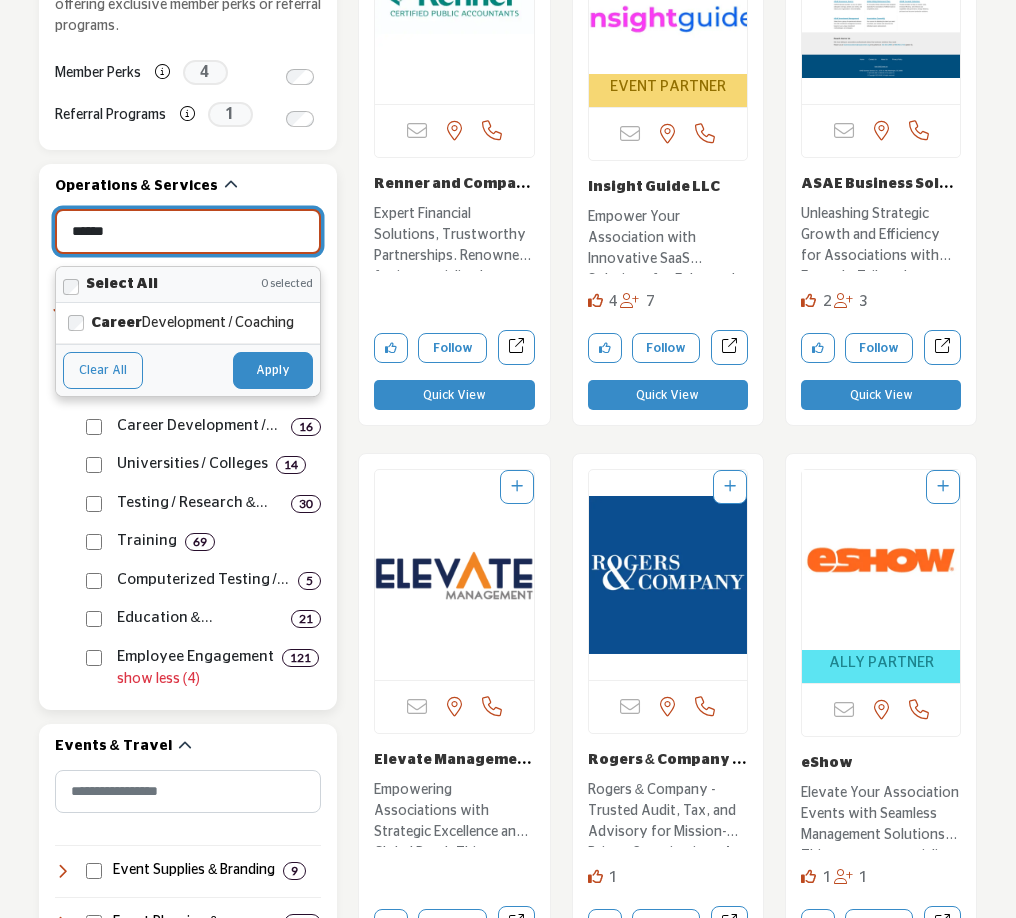 type on "******" 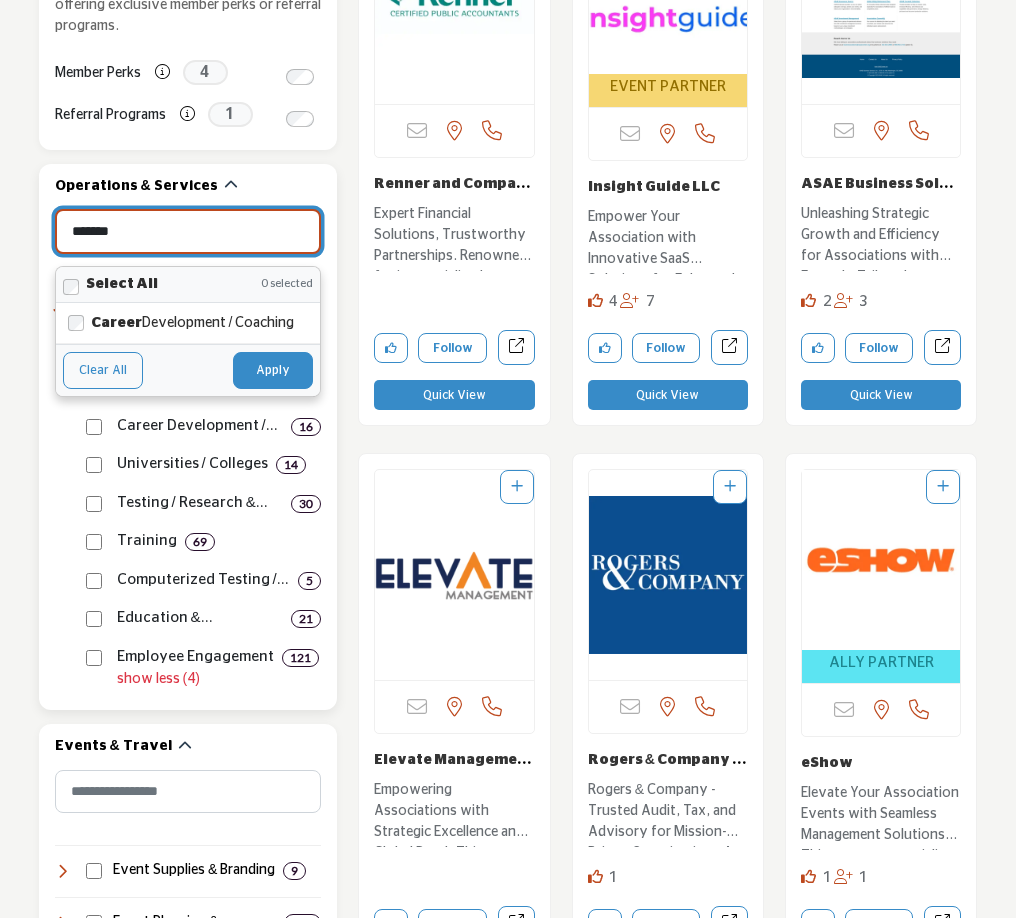type 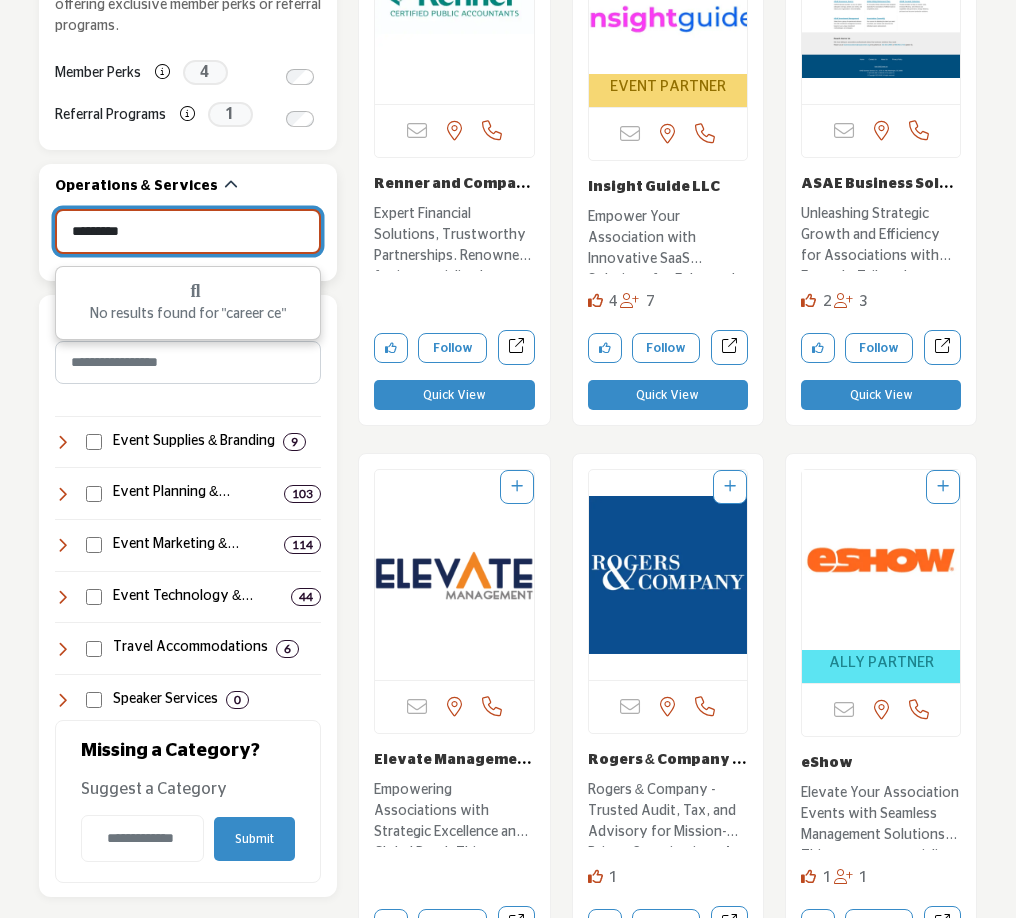 type on "********" 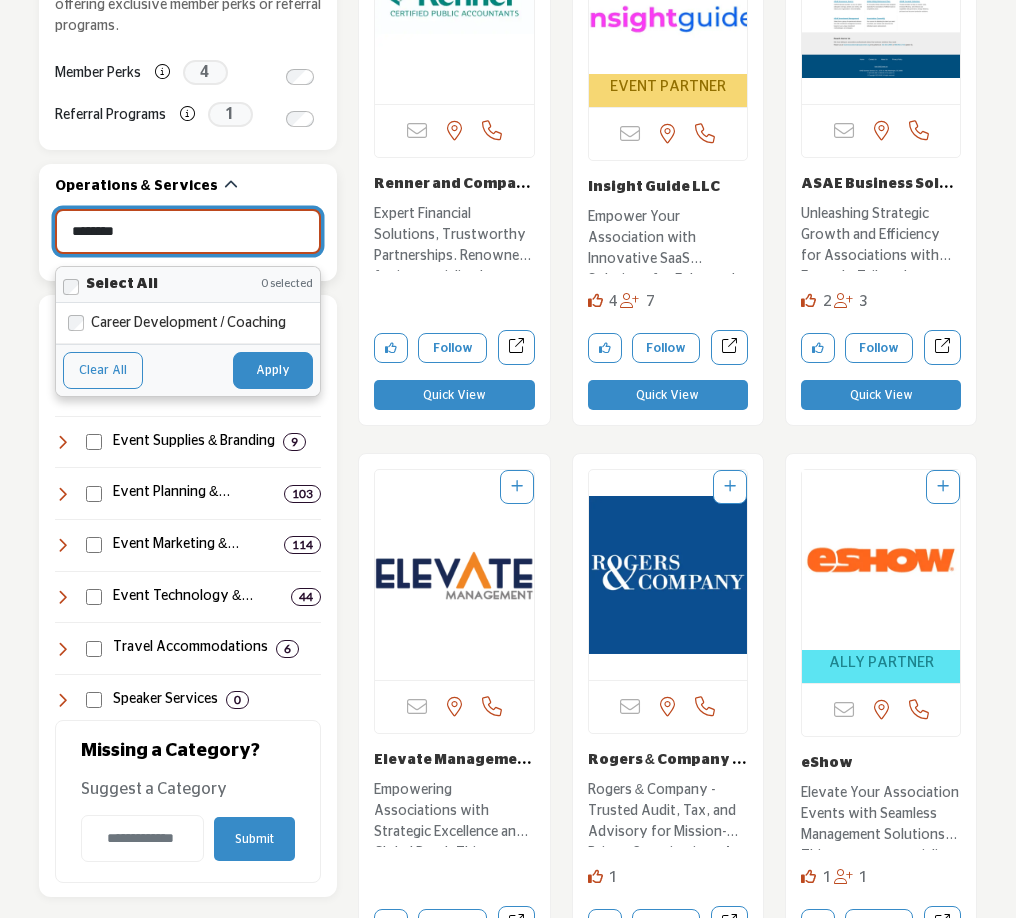 type on "**********" 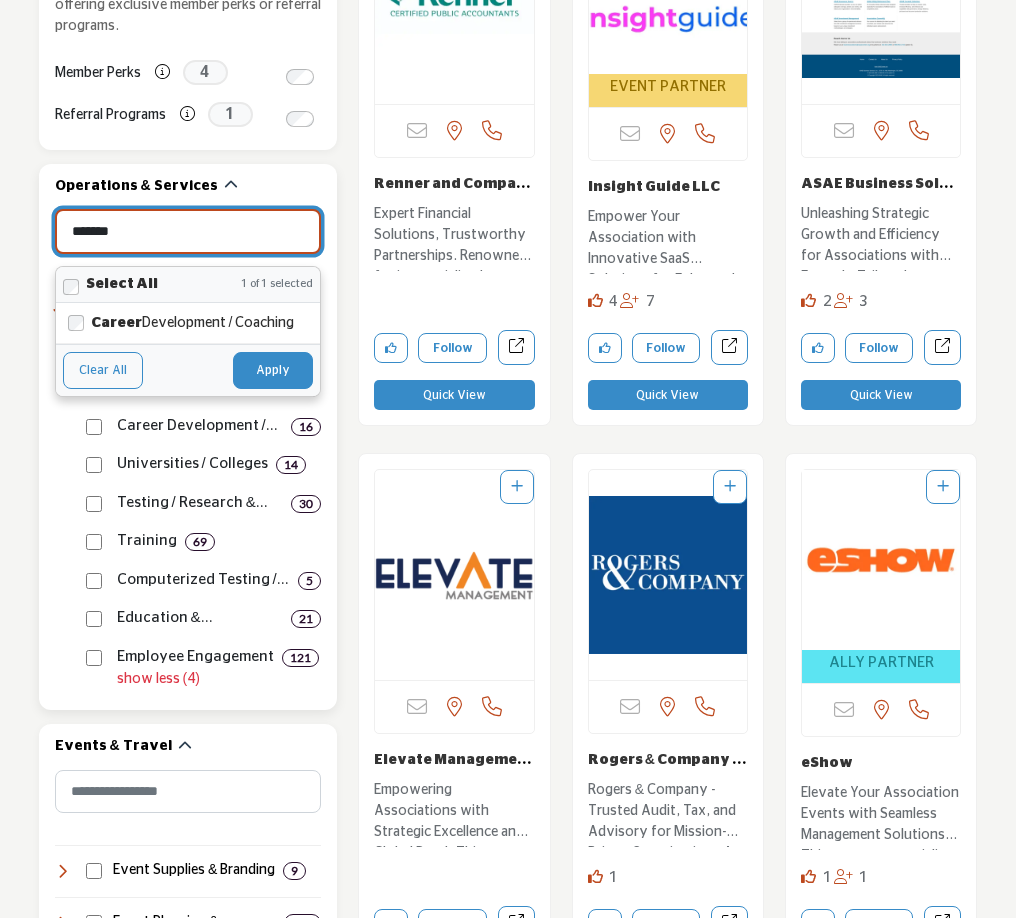 click on "Apply" at bounding box center [273, 370] 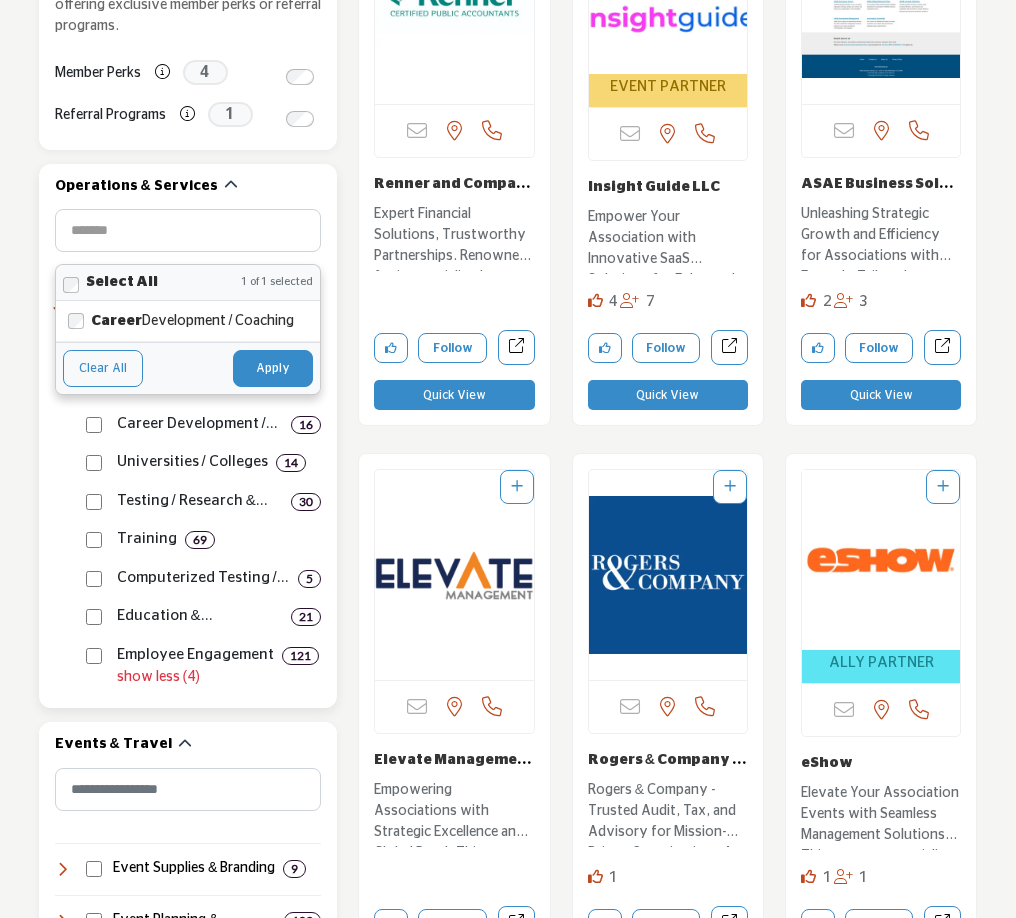 type 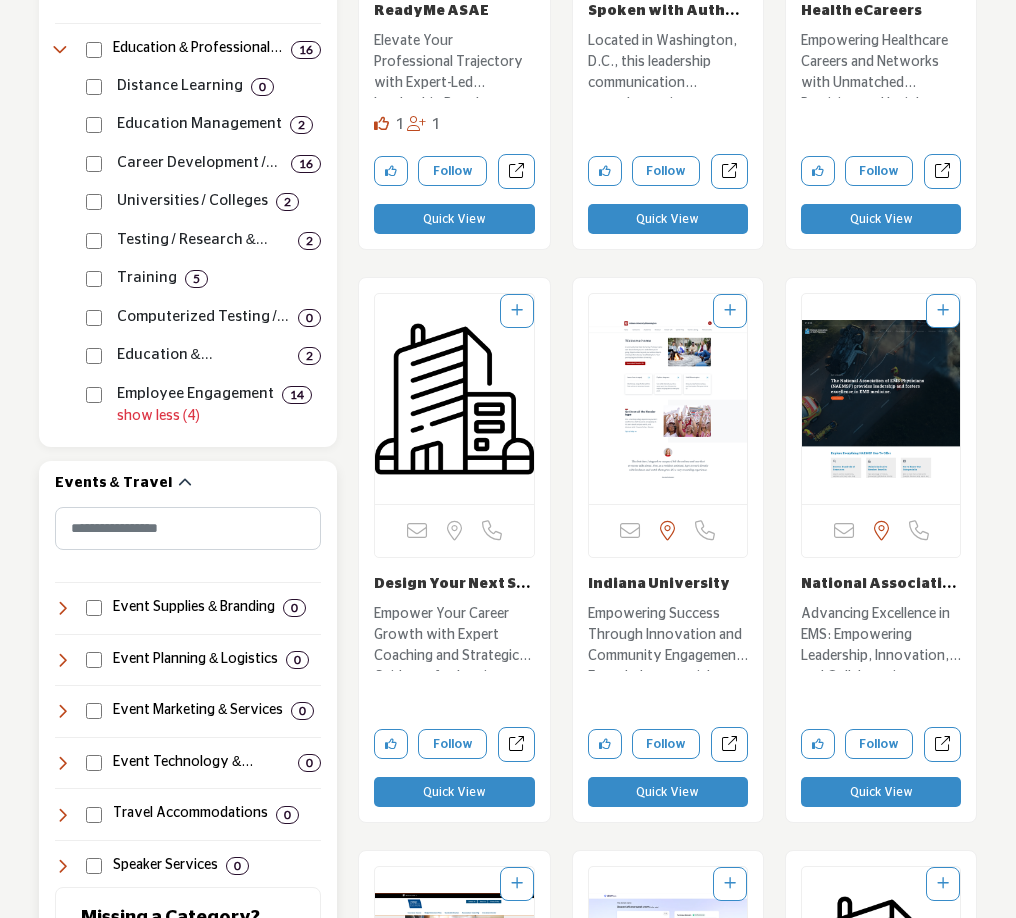 scroll, scrollTop: 1100, scrollLeft: 0, axis: vertical 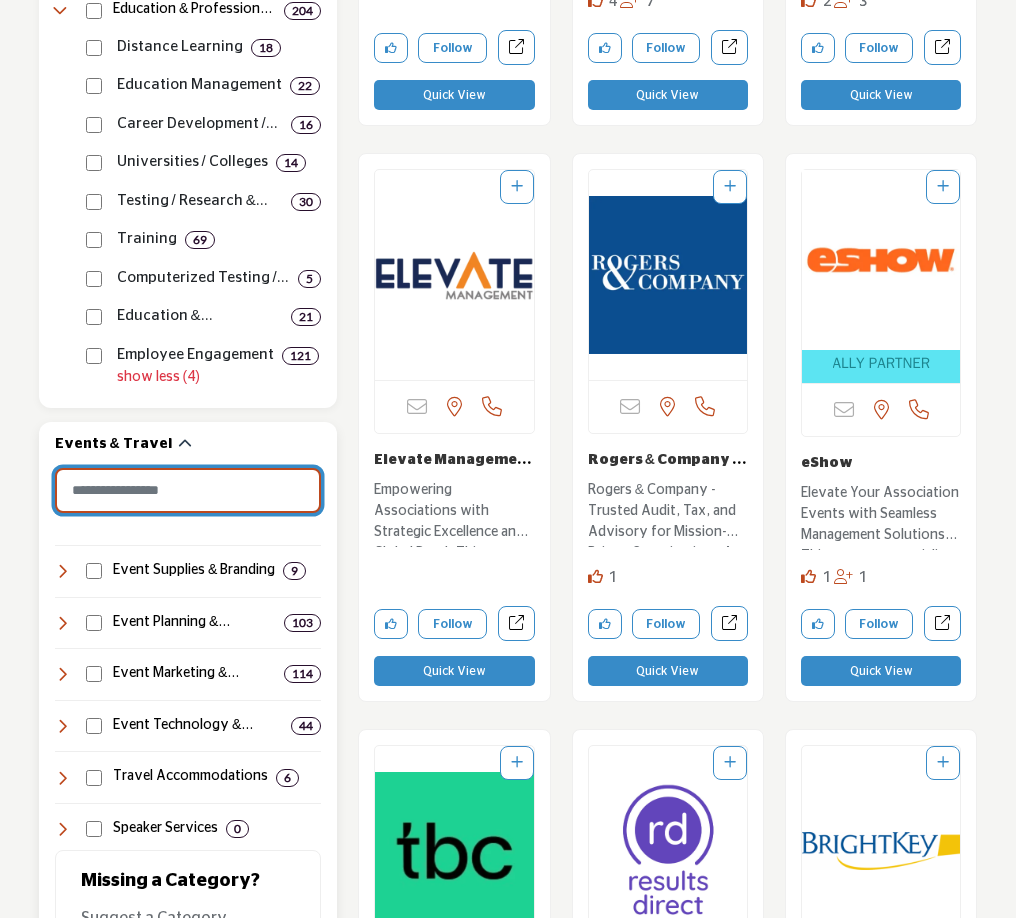 click at bounding box center (188, 490) 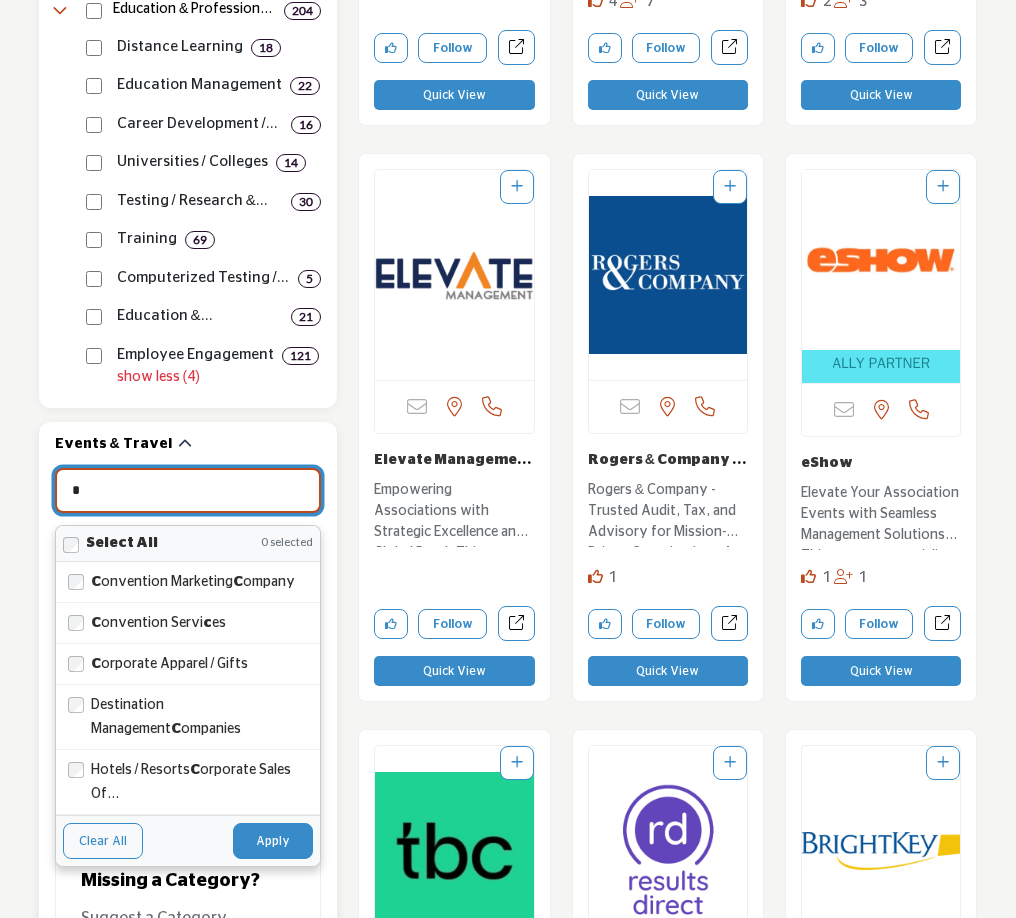type 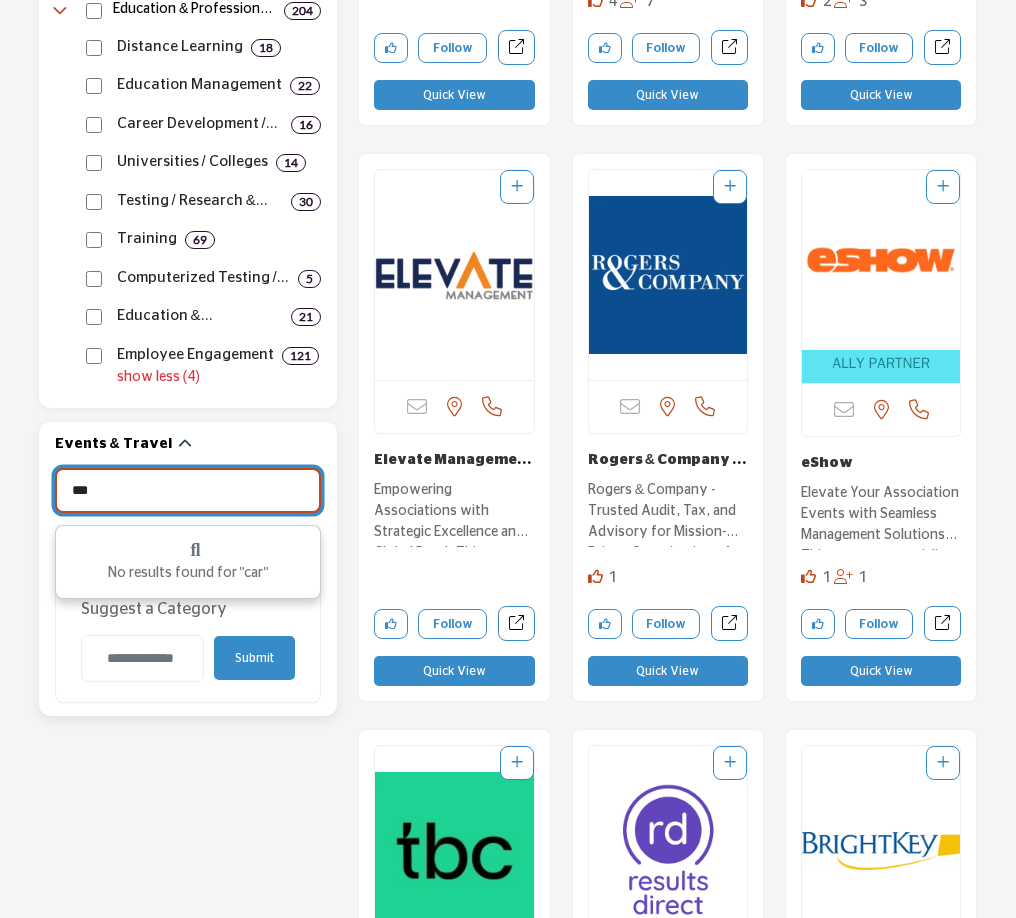 type on "**" 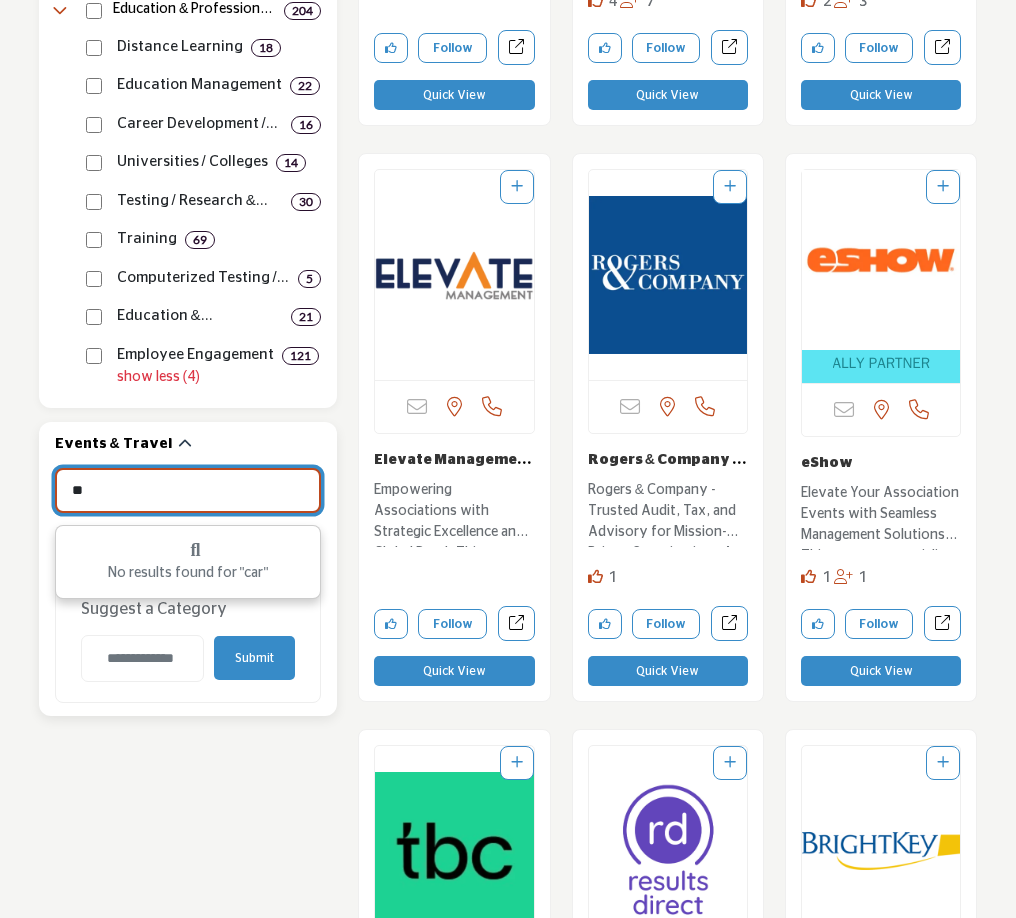 type on "**********" 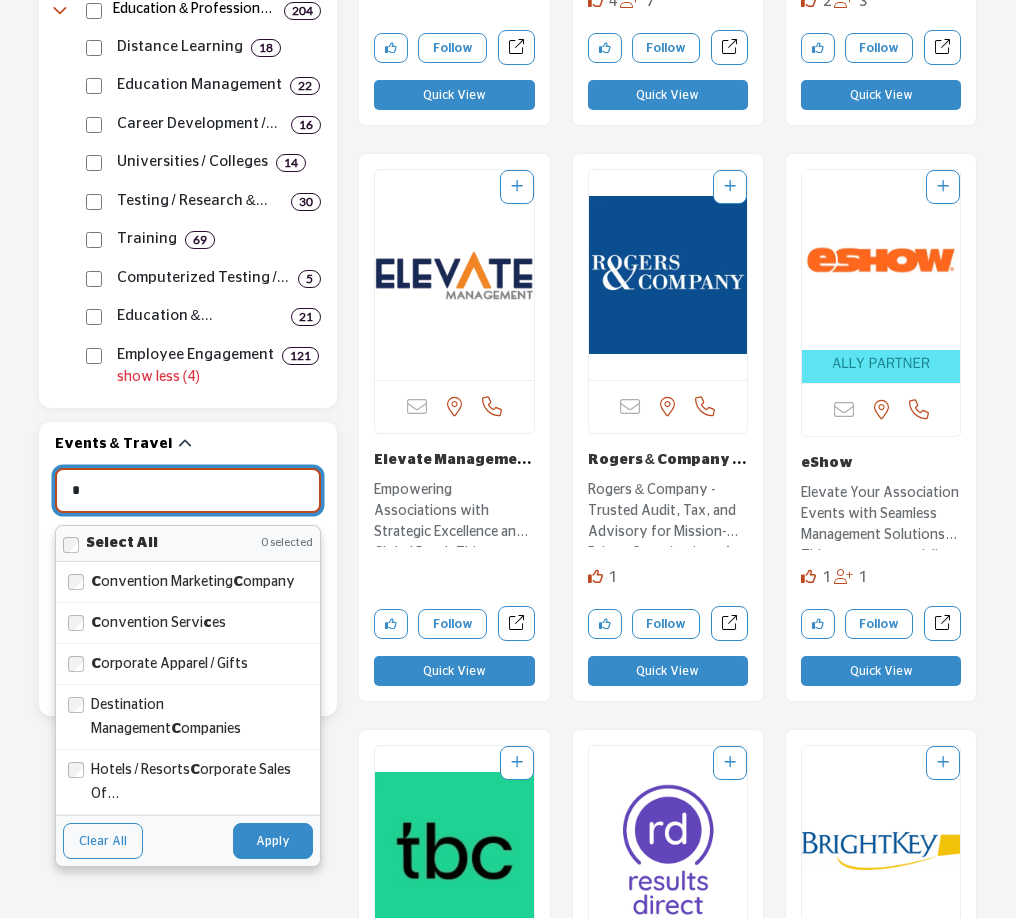 type 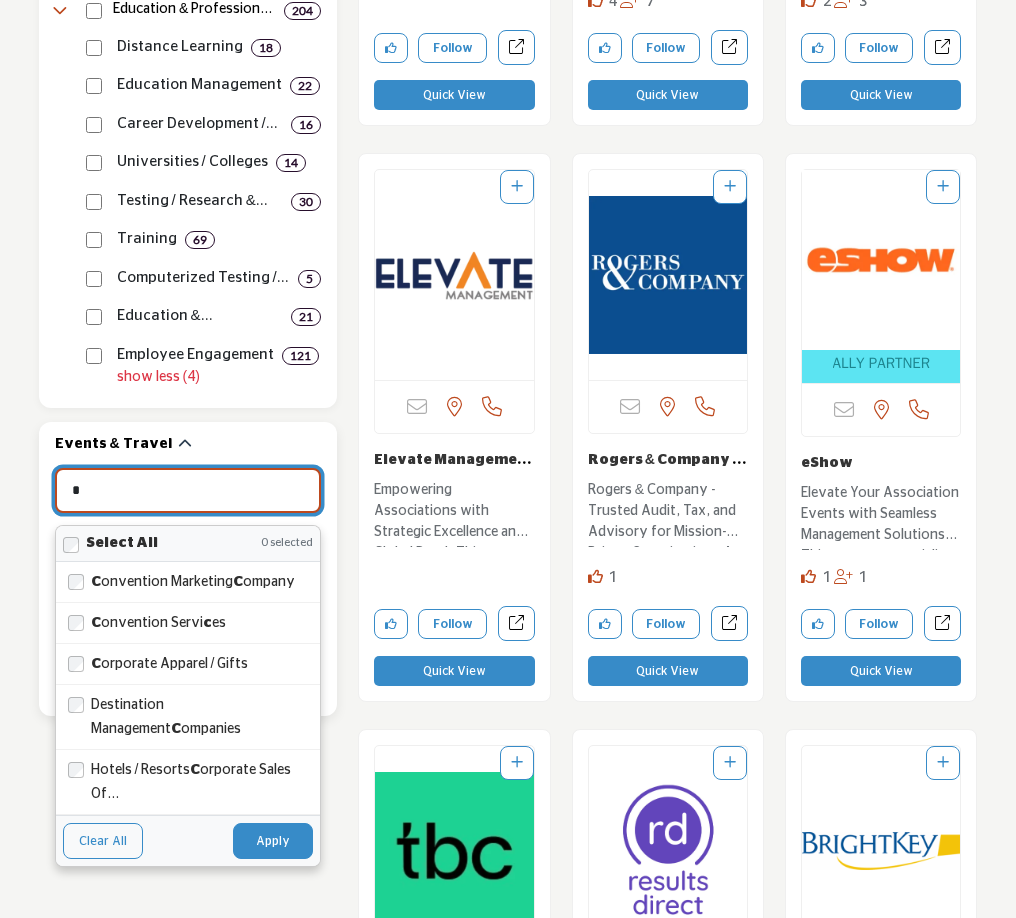 type 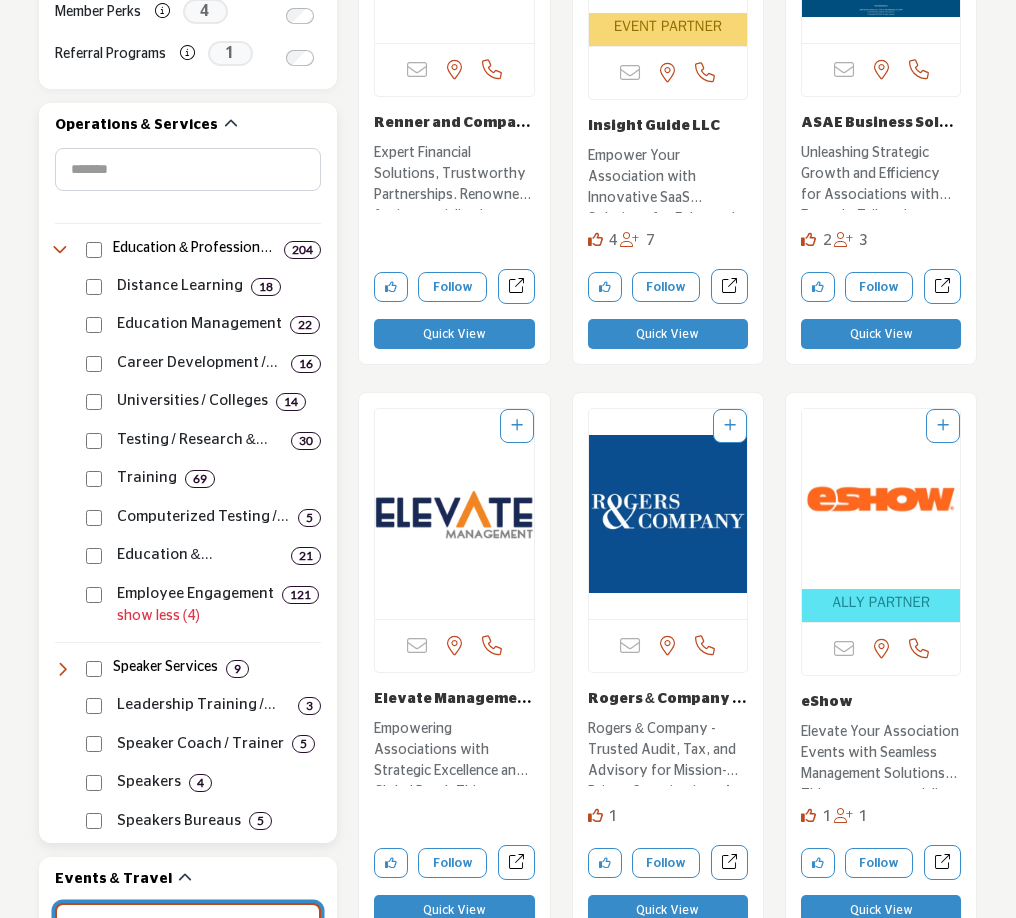 scroll, scrollTop: 800, scrollLeft: 0, axis: vertical 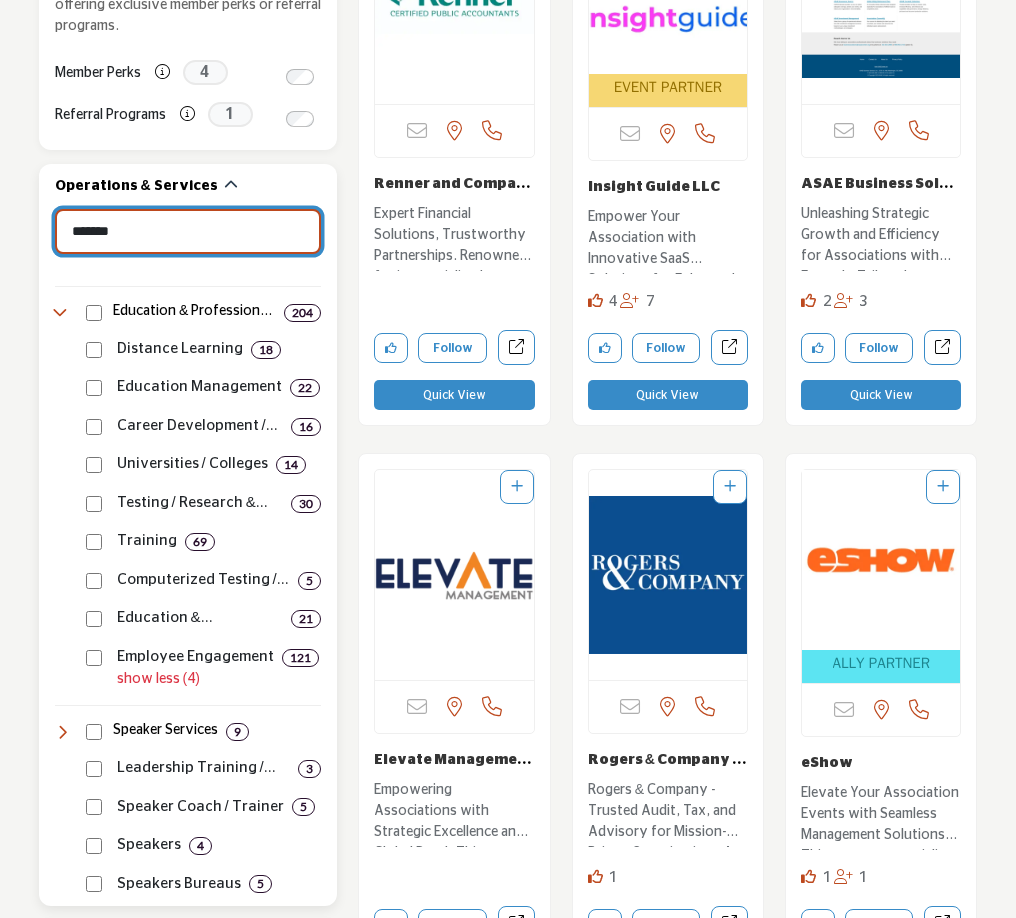click on "******" at bounding box center (188, 231) 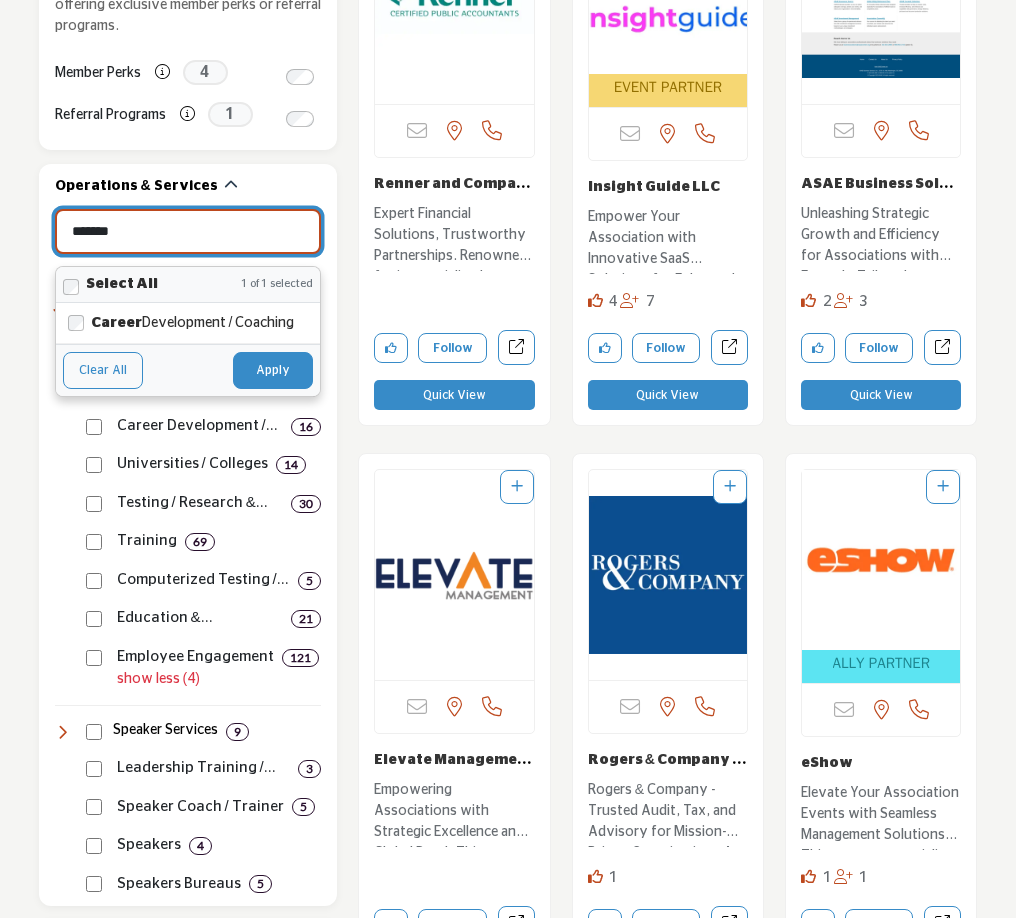 drag, startPoint x: 121, startPoint y: 215, endPoint x: 31, endPoint y: 203, distance: 90.79648 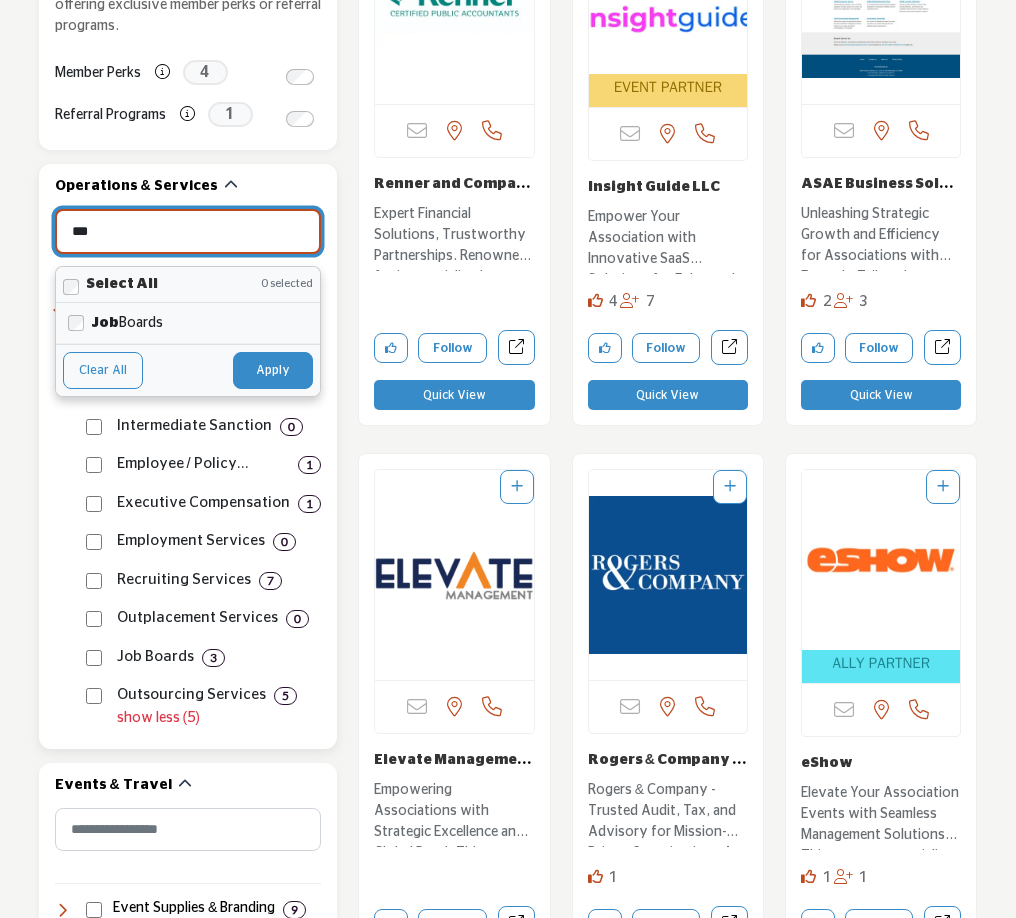 drag, startPoint x: 75, startPoint y: 295, endPoint x: 108, endPoint y: 308, distance: 35.468296 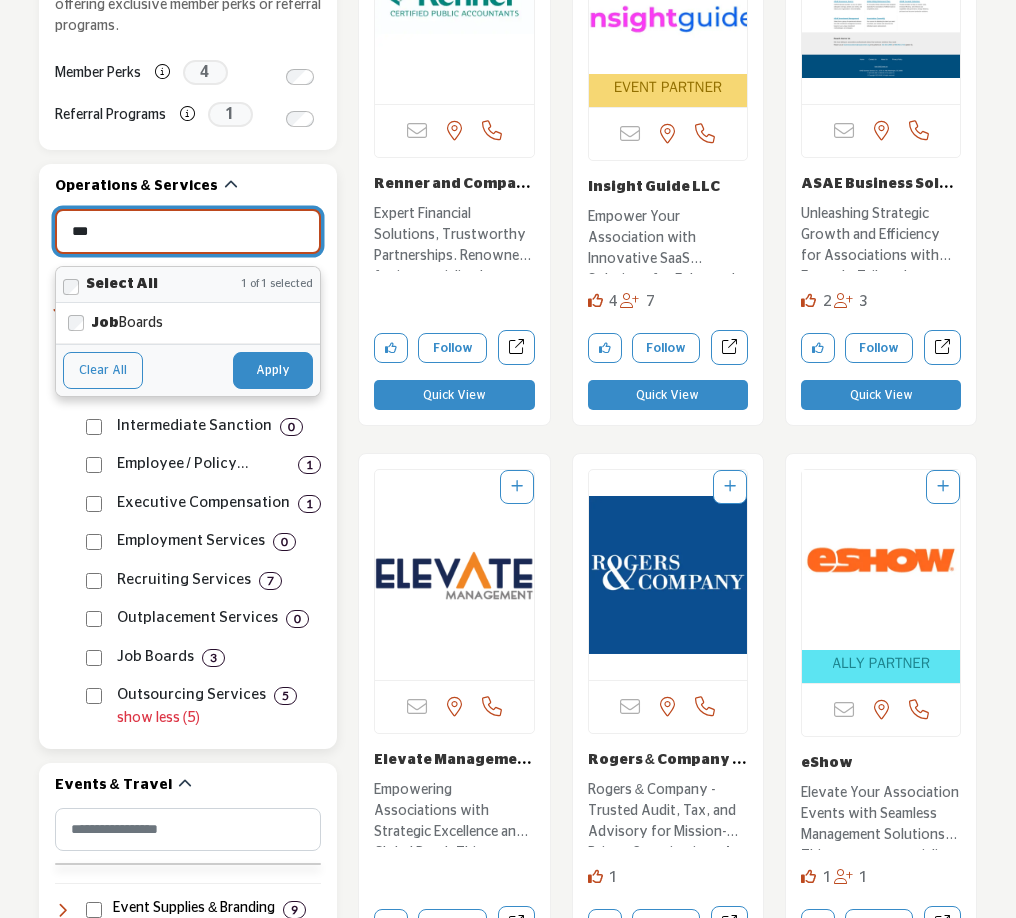 click on "Apply" at bounding box center [273, 370] 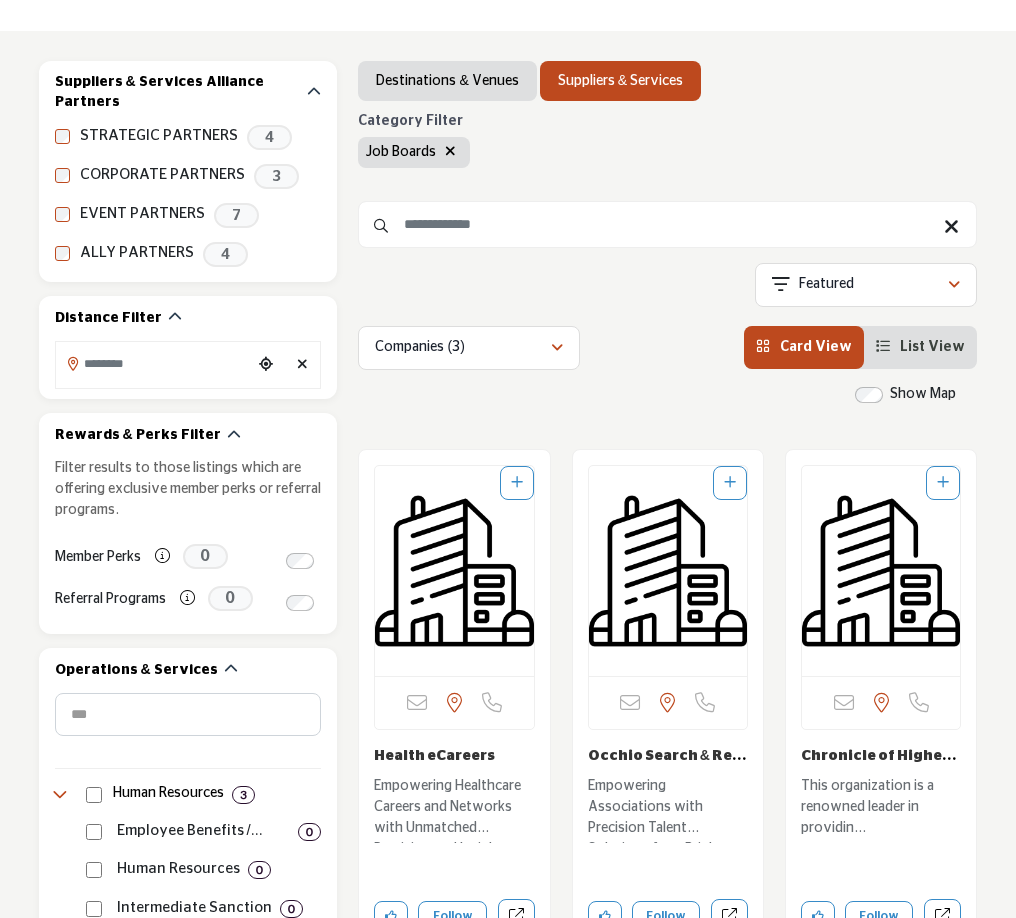 scroll, scrollTop: 300, scrollLeft: 0, axis: vertical 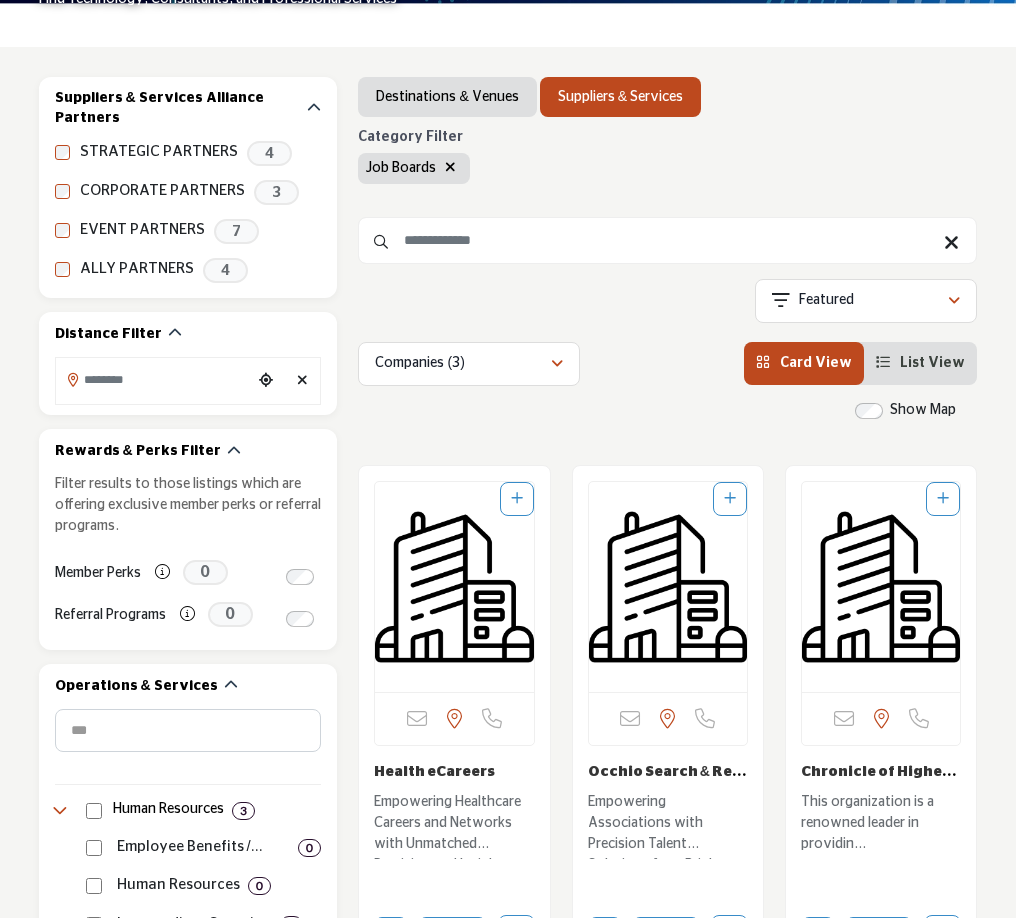 click on "Companies (3)
All
(3)
Companies
(3)
Resources
(0)
Products
(0)
Projects
(0)
Card View
List View" at bounding box center (667, 364) 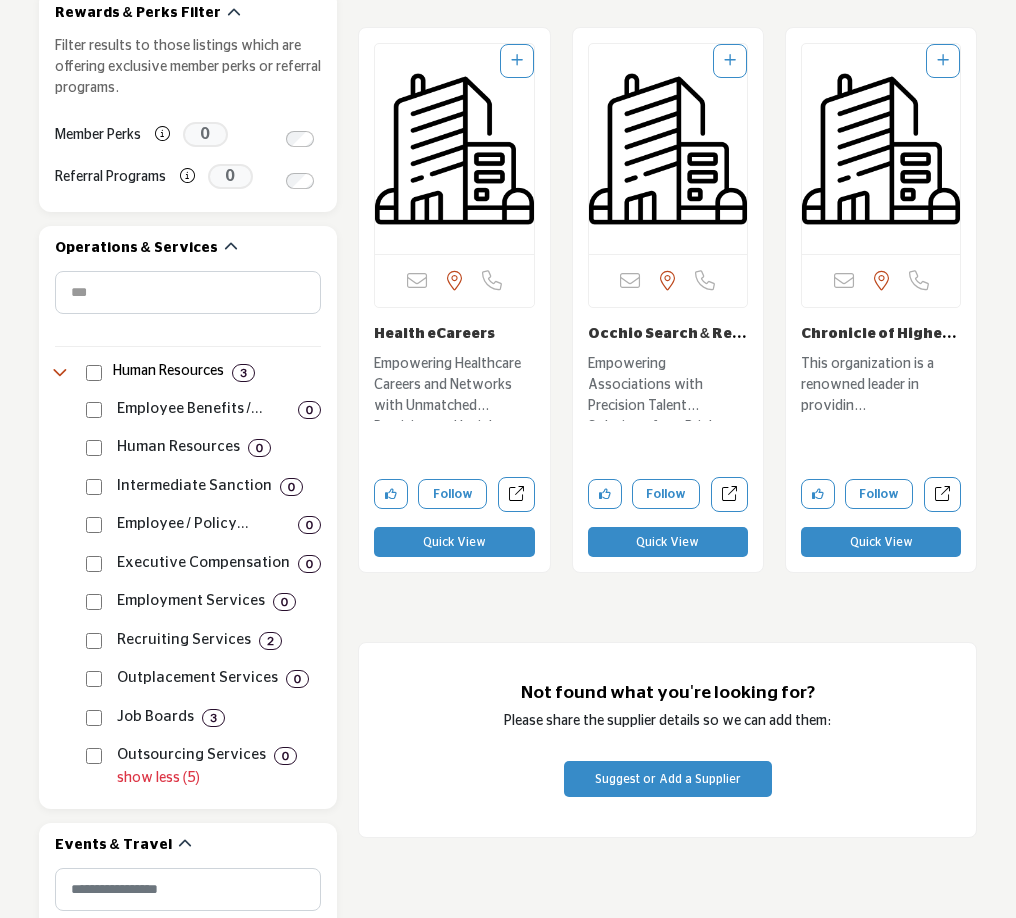 scroll, scrollTop: 800, scrollLeft: 0, axis: vertical 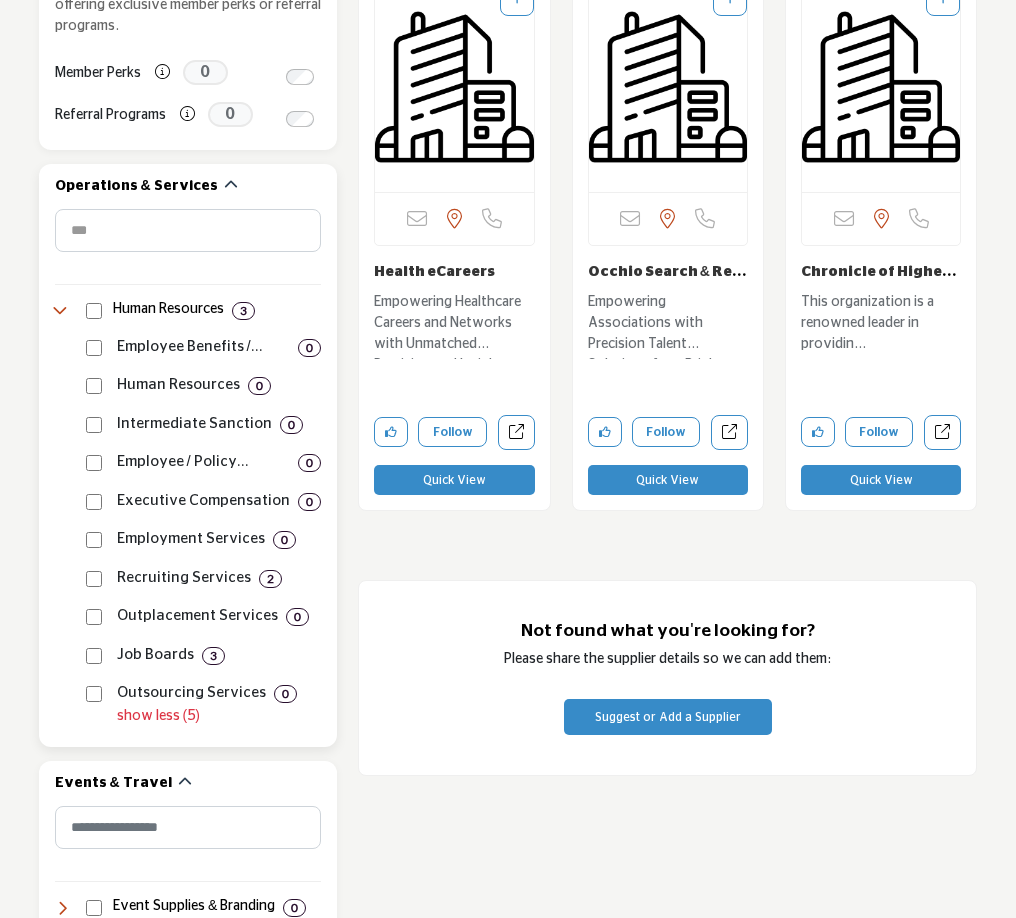 click at bounding box center (63, 311) 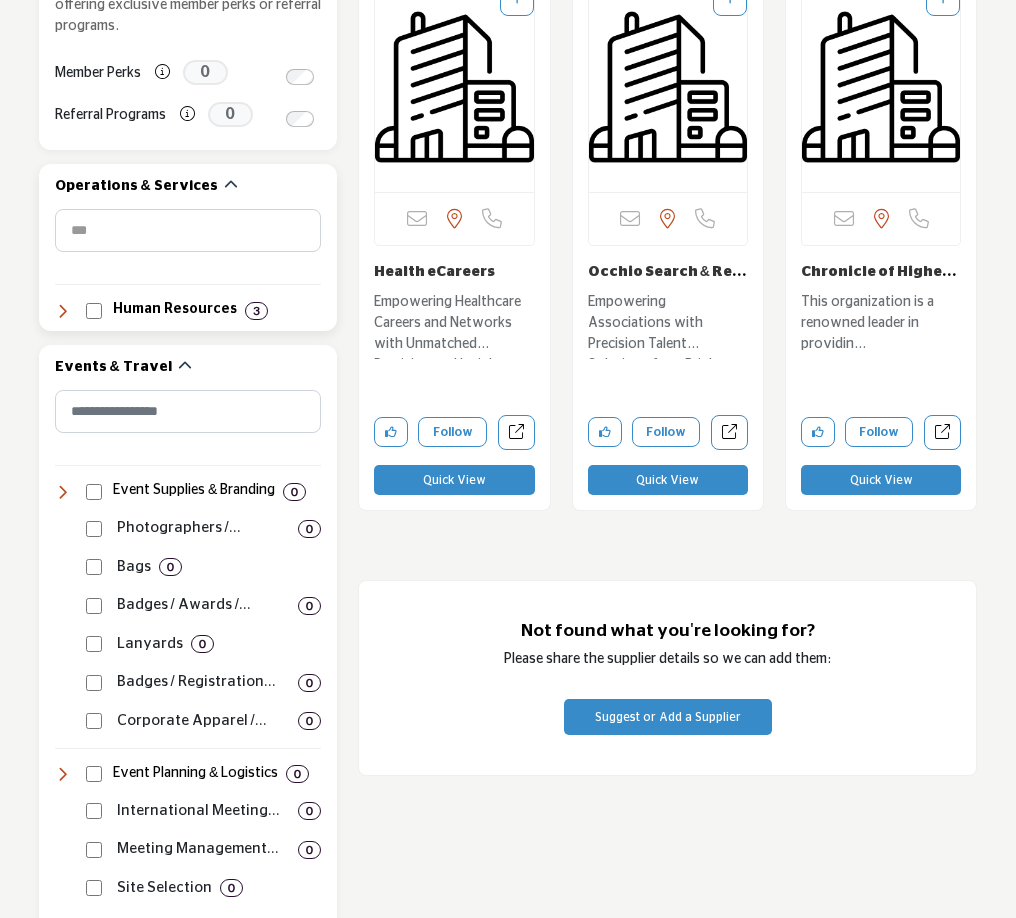 click at bounding box center [63, 311] 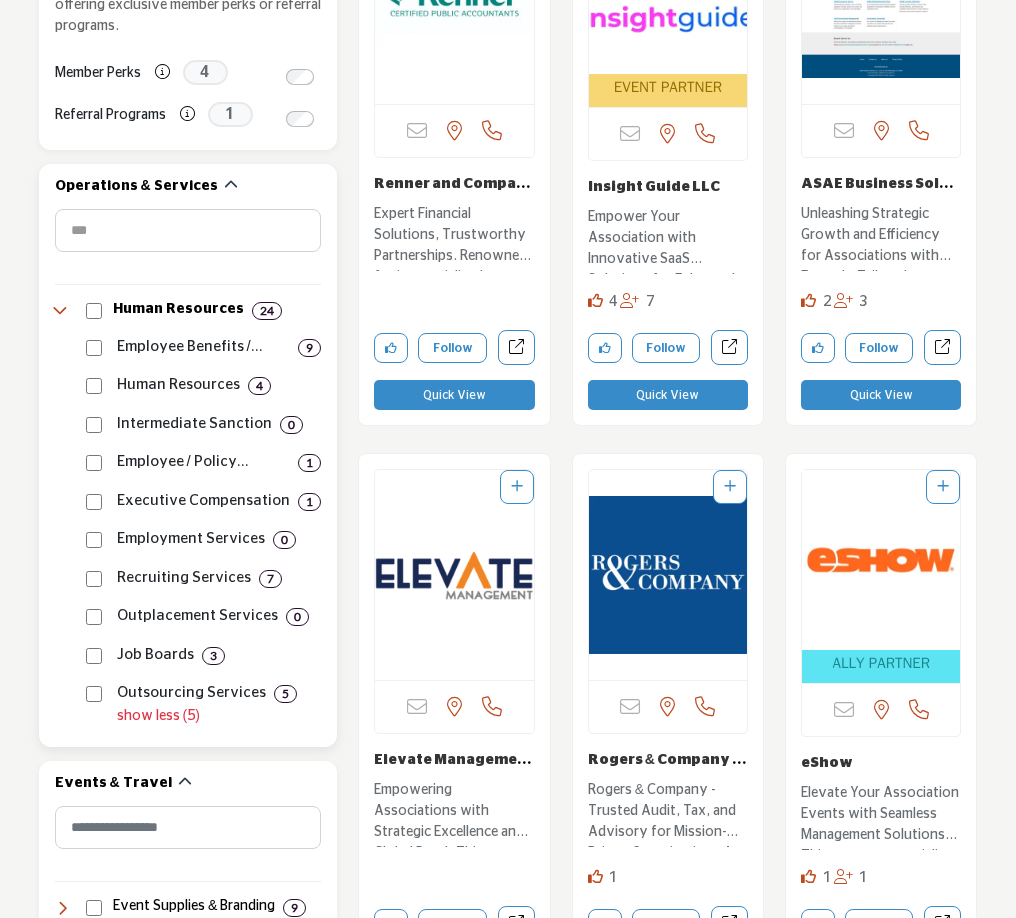click on "show less (5)" at bounding box center [219, 716] 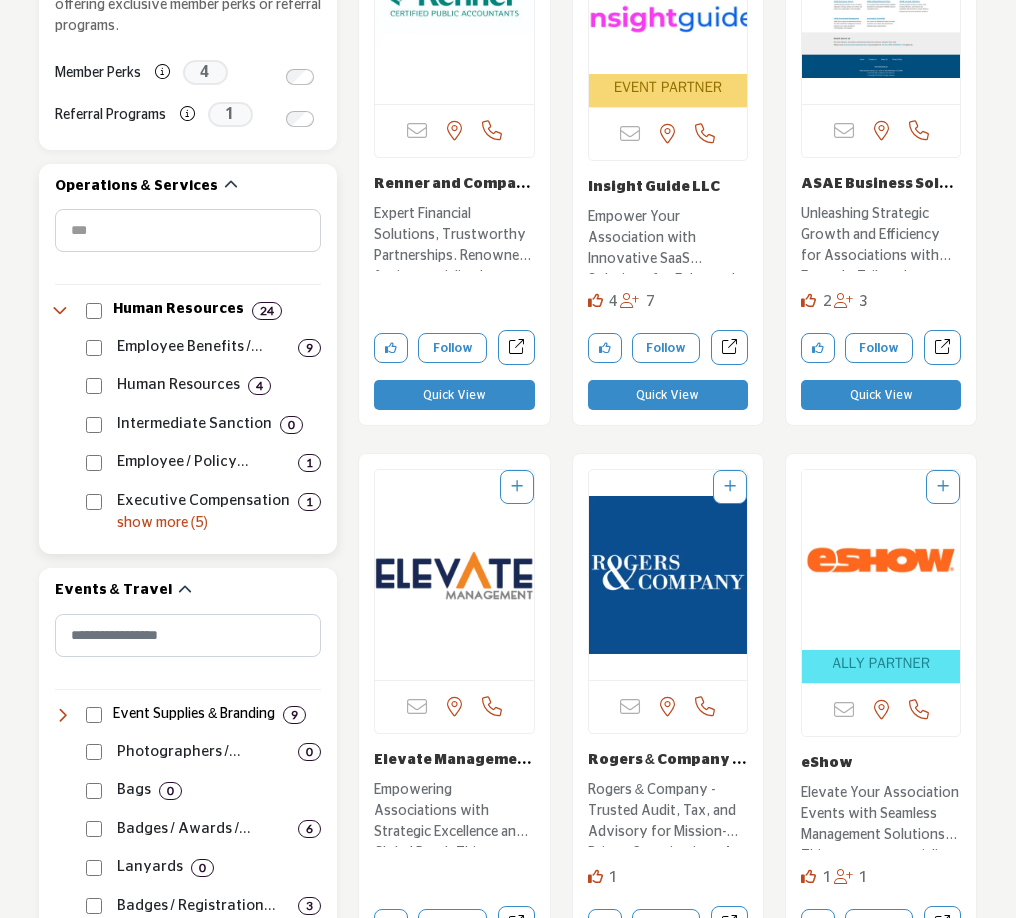 click on "show more (5)" at bounding box center [219, 523] 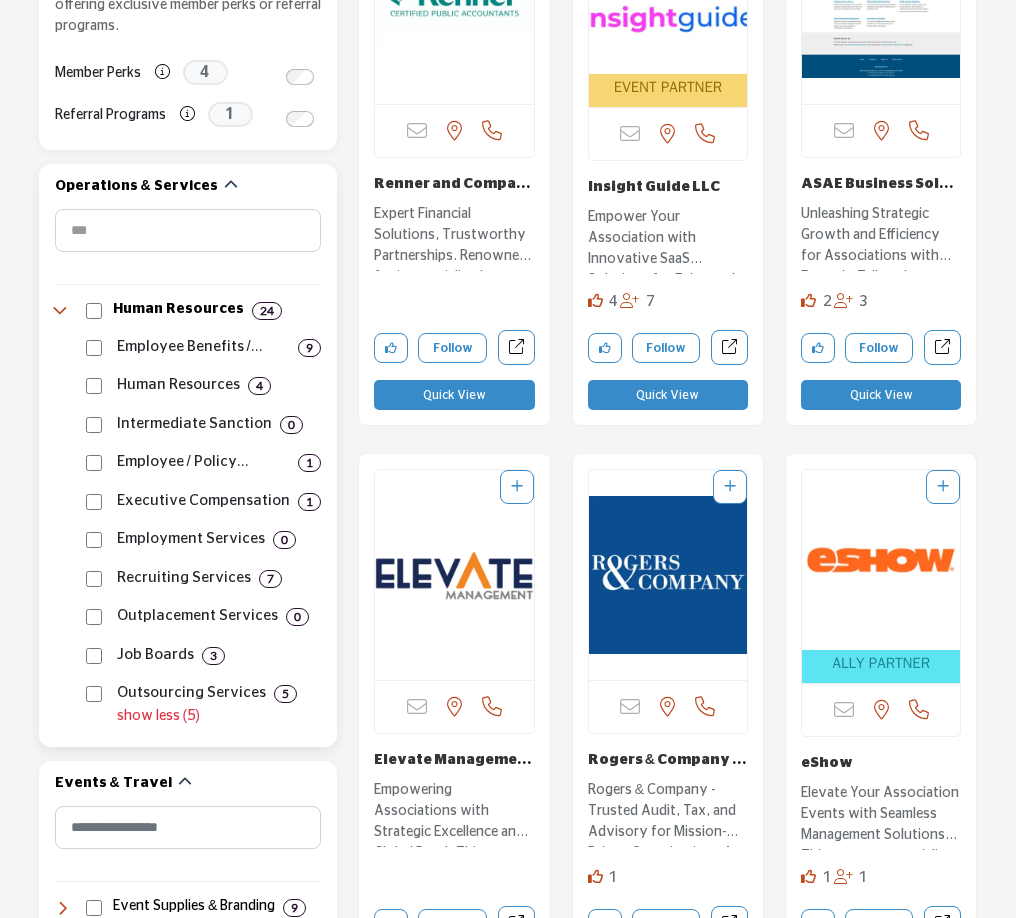 click on "Human Resources
24" at bounding box center [188, 302] 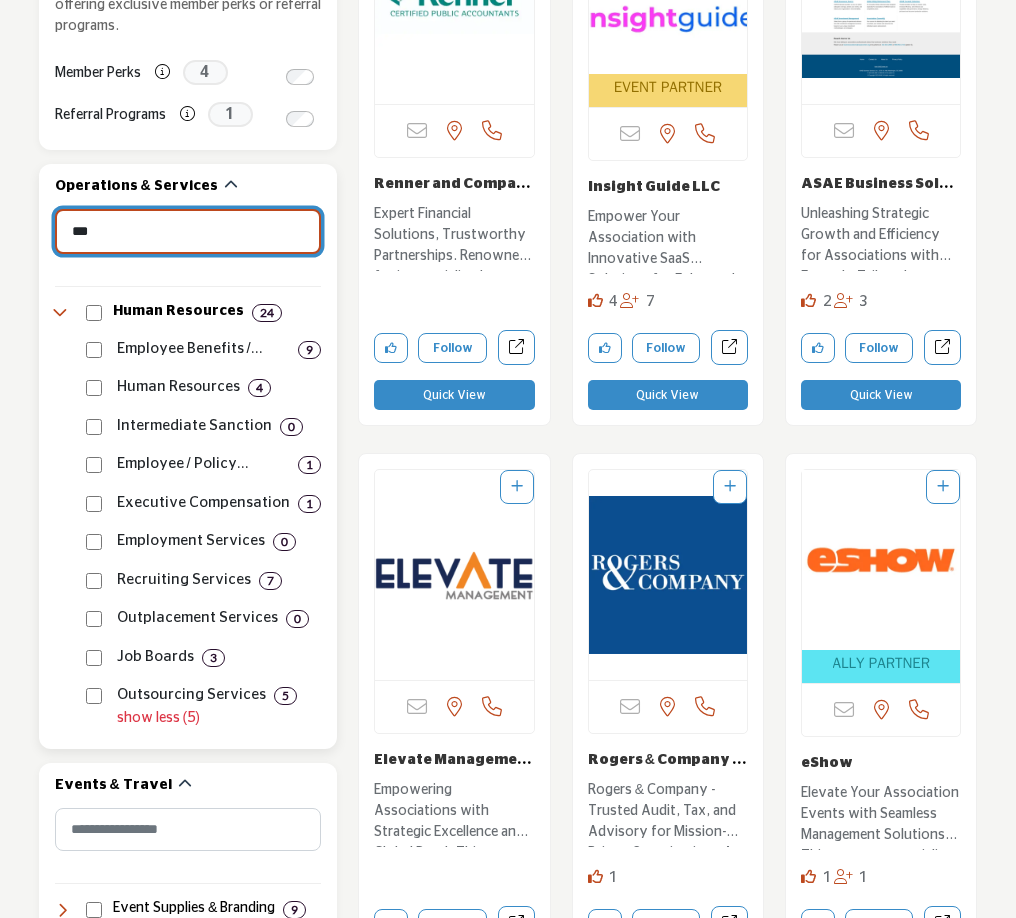 type on "**********" 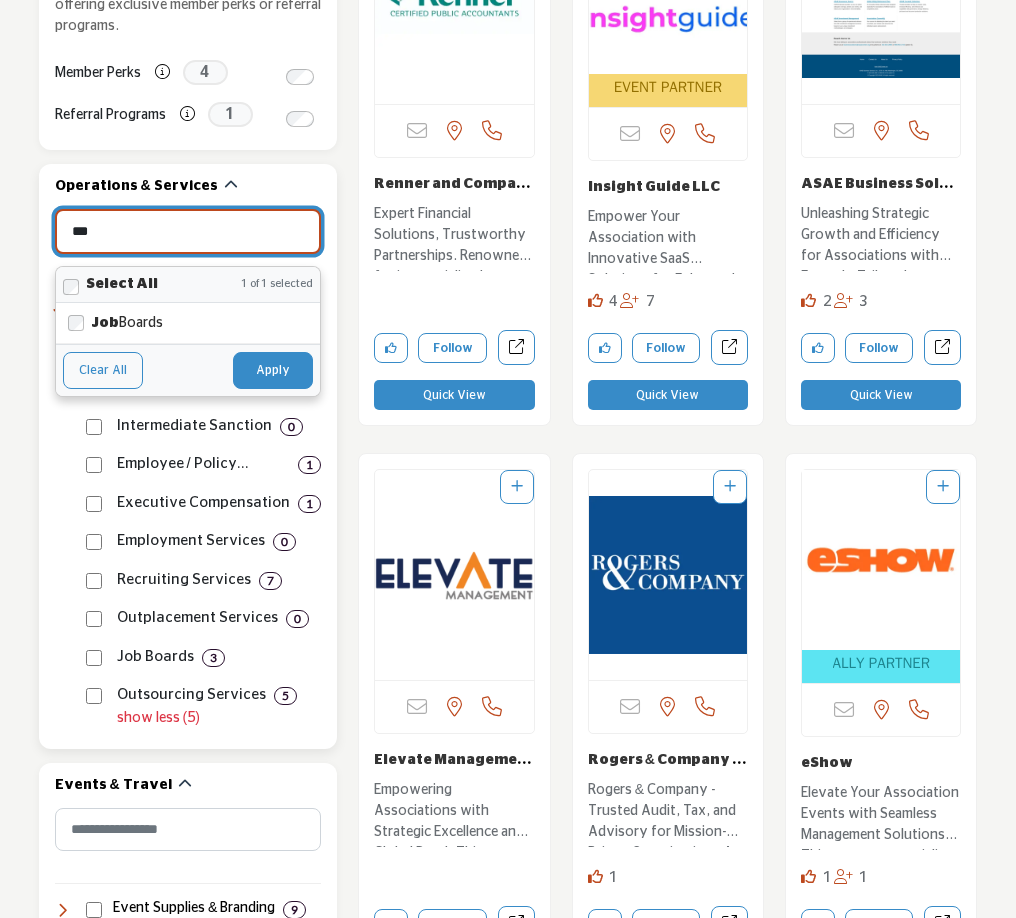 drag, startPoint x: 93, startPoint y: 215, endPoint x: 40, endPoint y: 200, distance: 55.081757 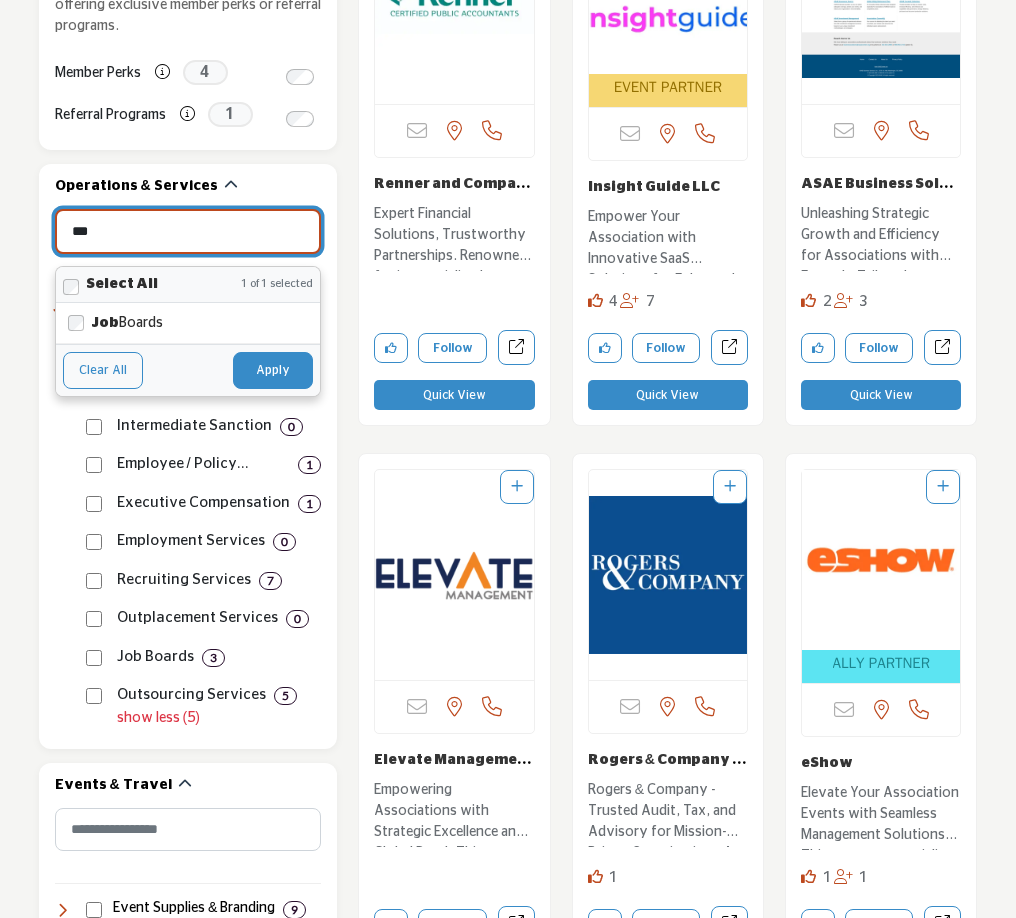 type 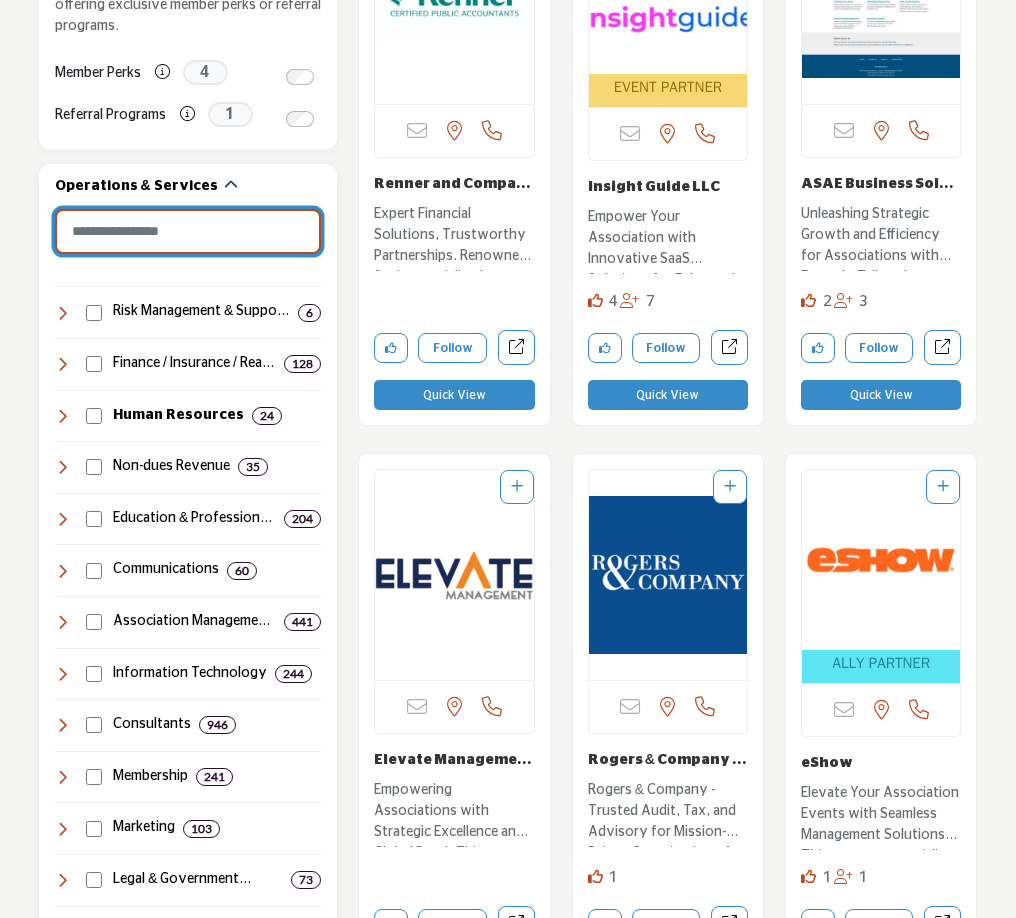 type 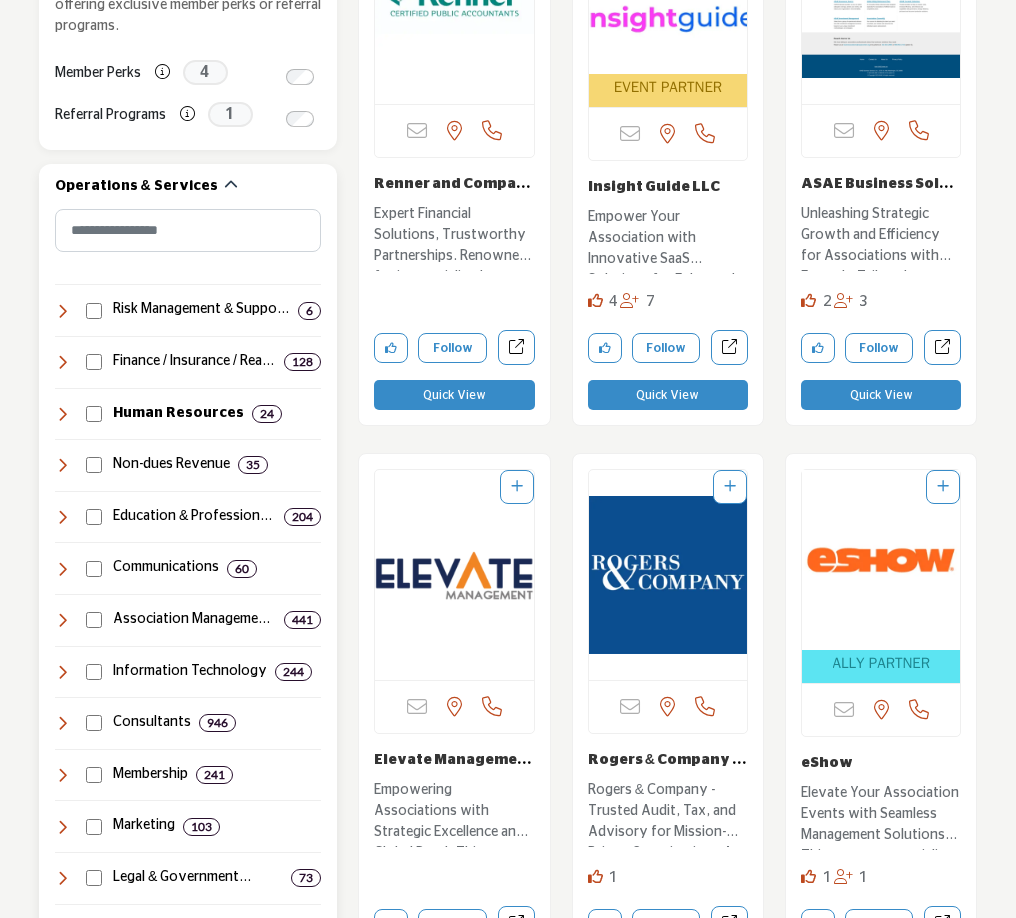 click at bounding box center (63, 465) 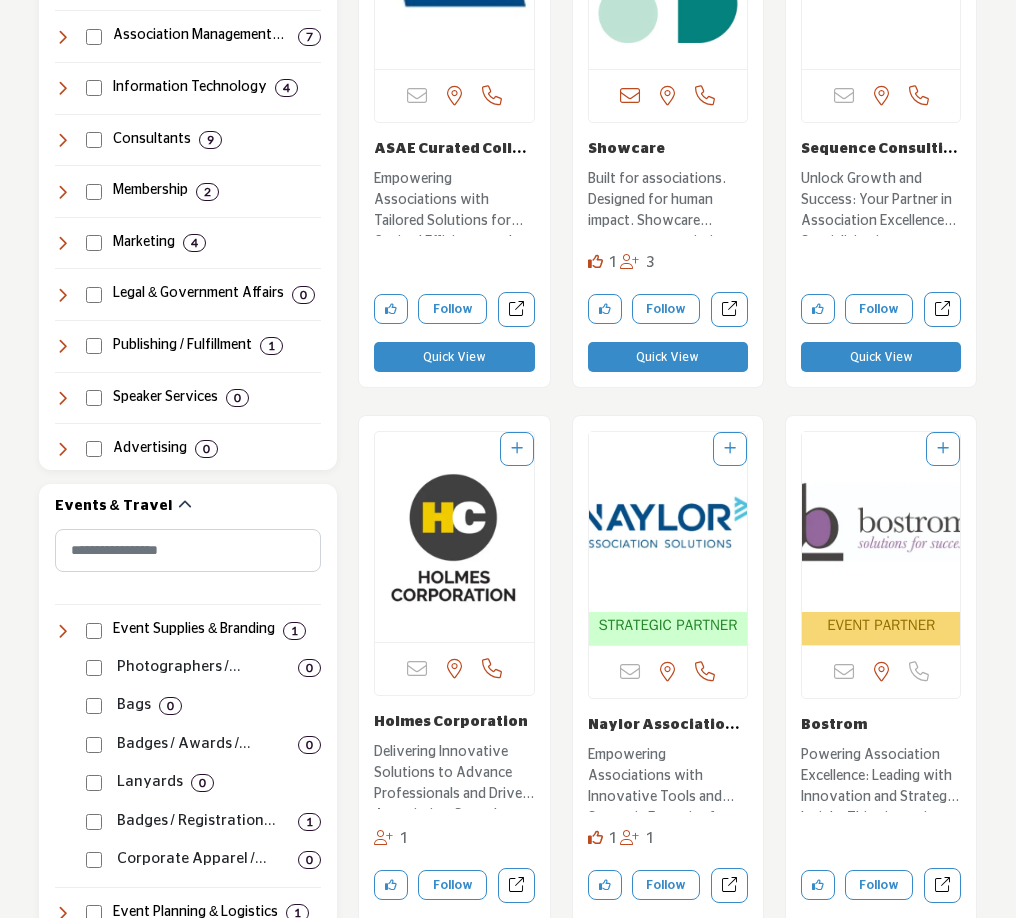 scroll, scrollTop: 1500, scrollLeft: 0, axis: vertical 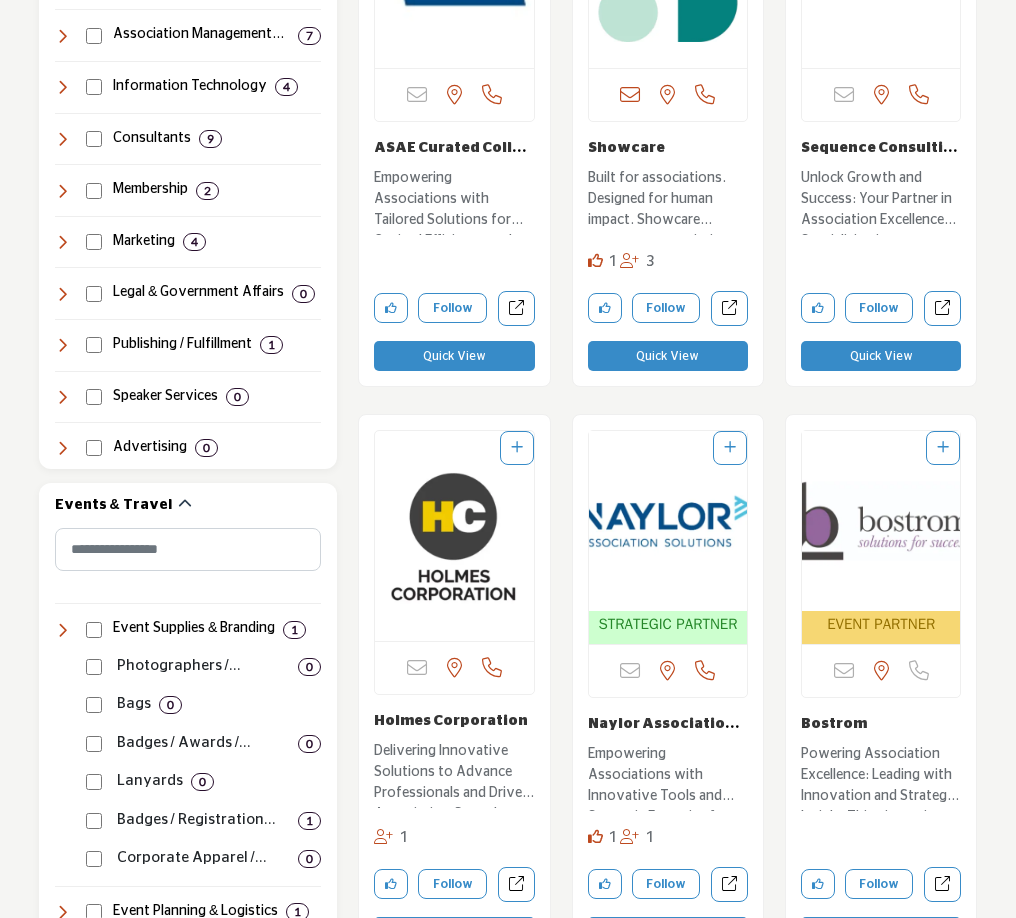 click at bounding box center (730, 447) 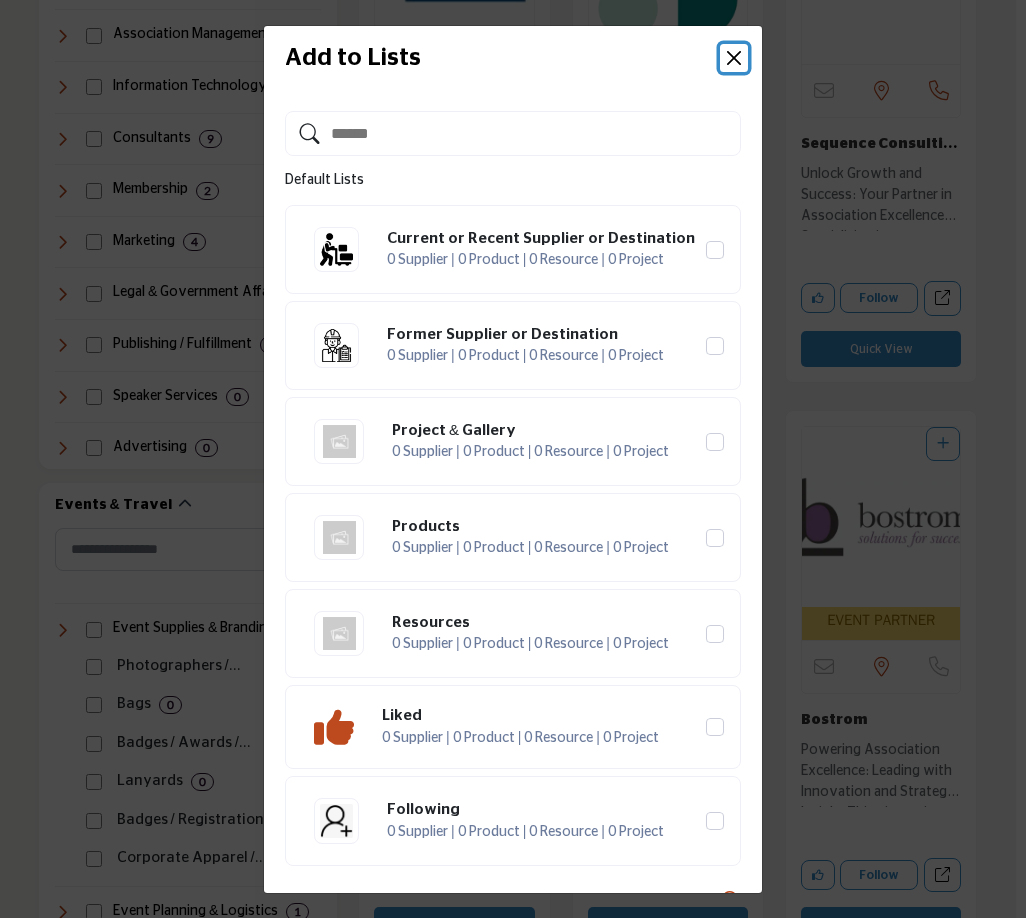 click at bounding box center (734, 58) 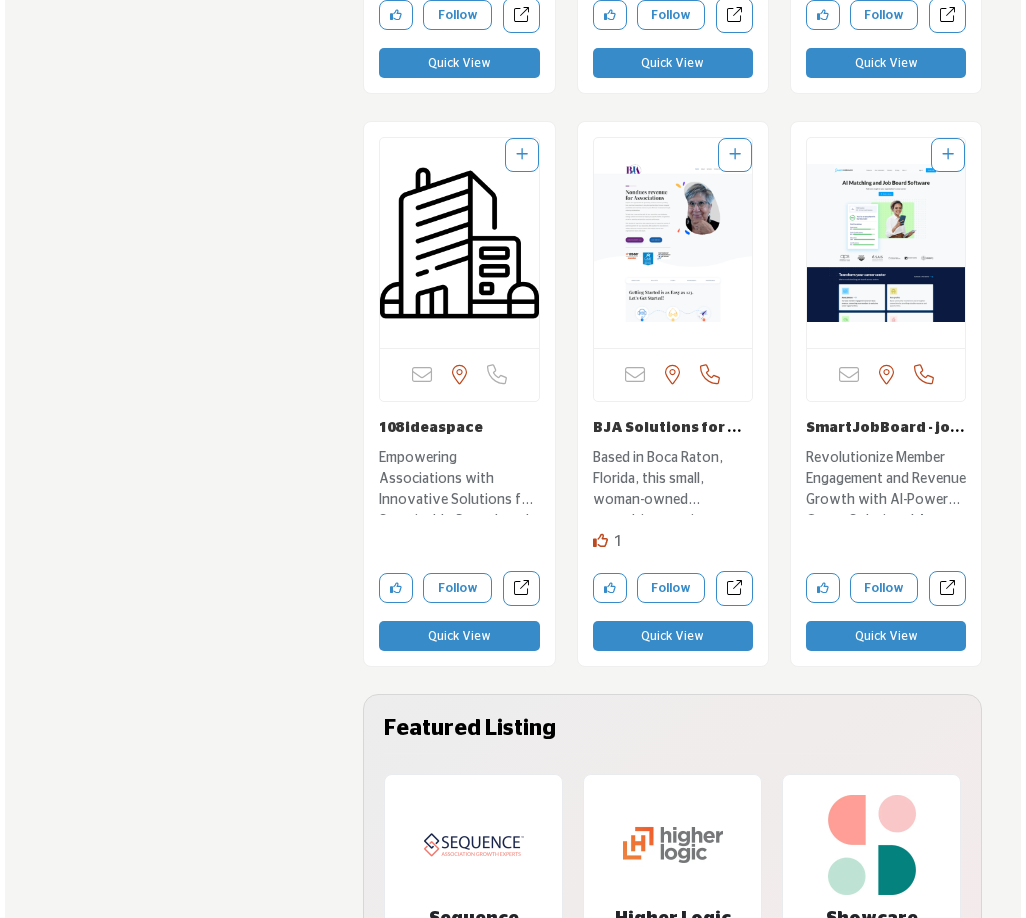 scroll, scrollTop: 4100, scrollLeft: 0, axis: vertical 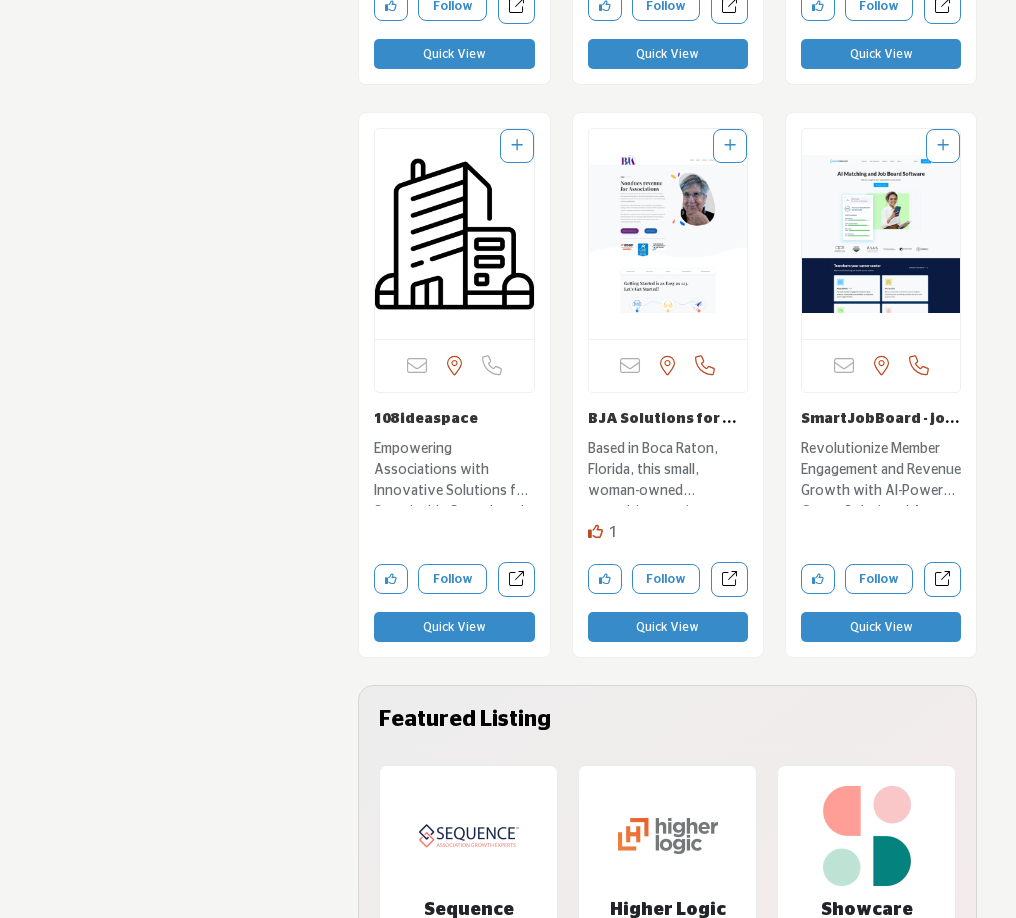 click at bounding box center [943, 146] 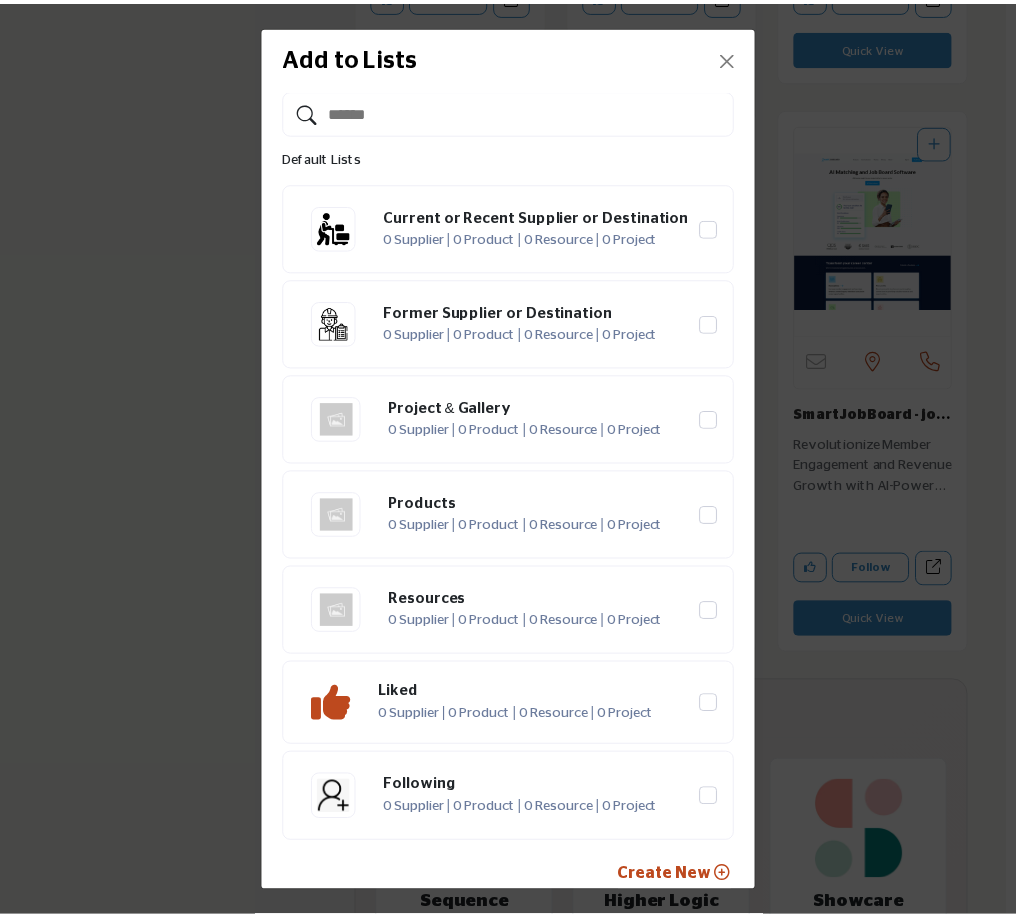 scroll, scrollTop: 41, scrollLeft: 0, axis: vertical 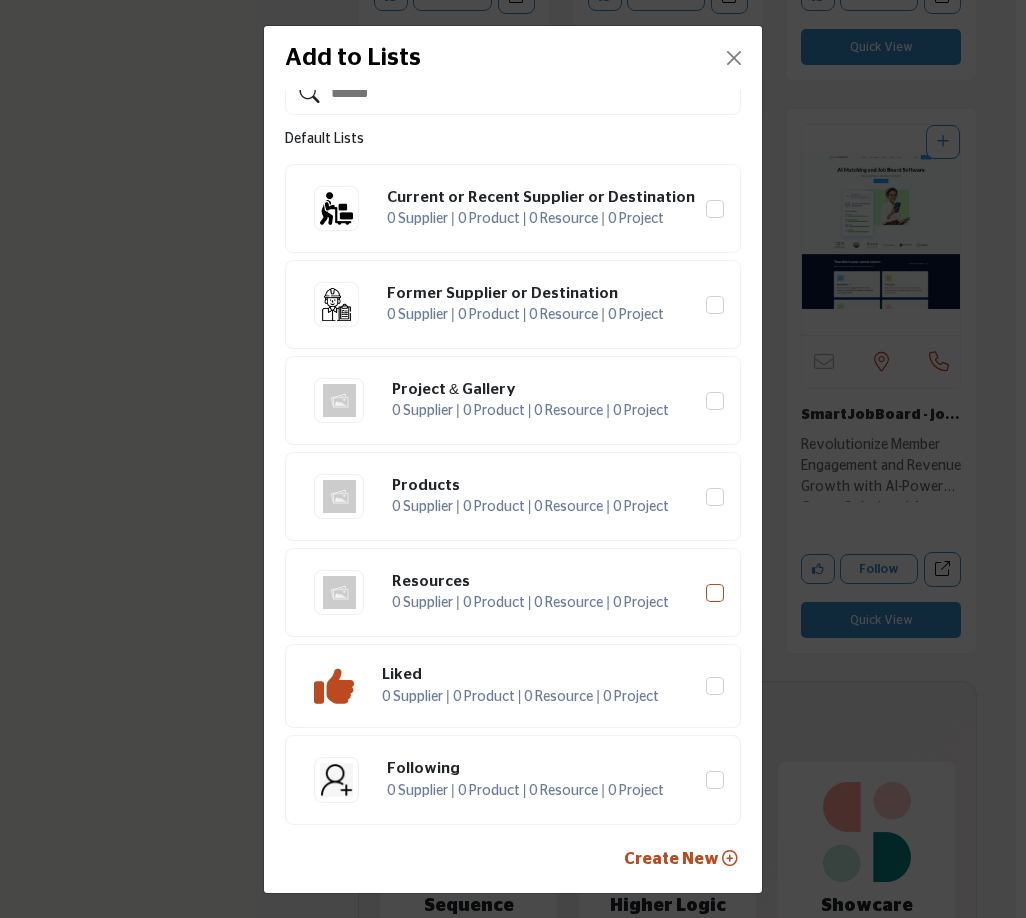 click 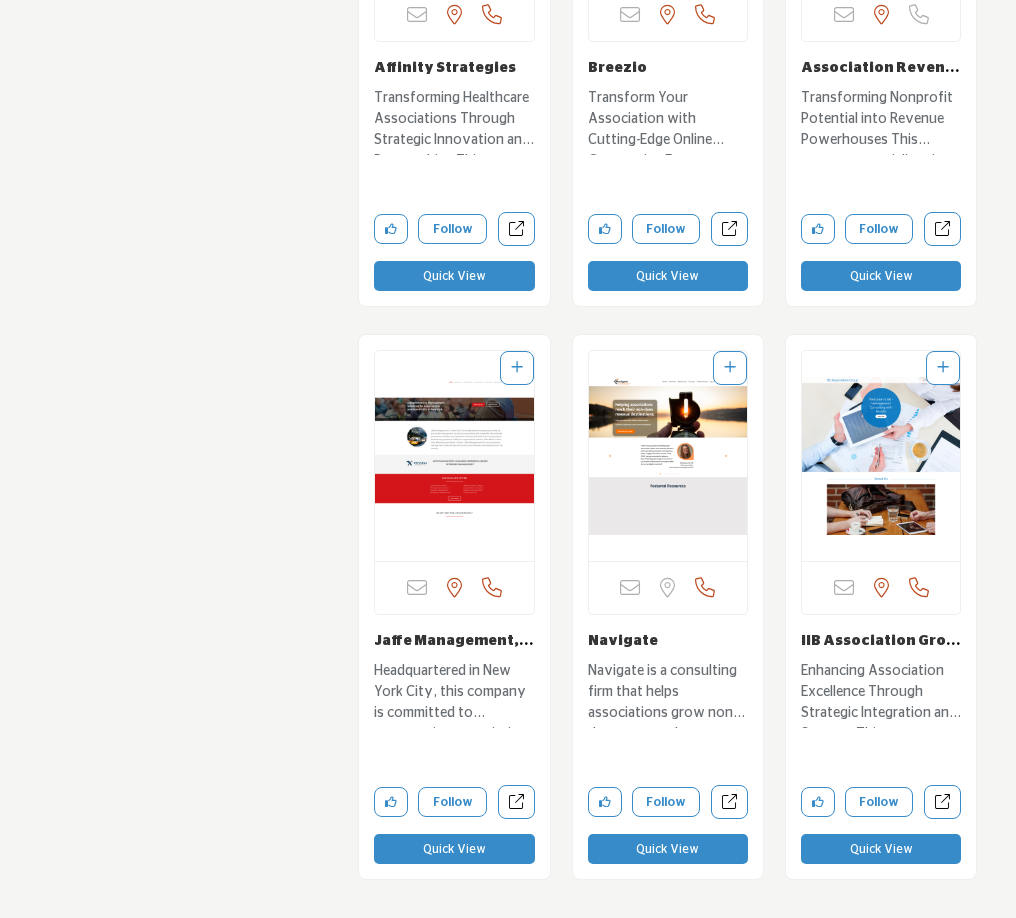 scroll, scrollTop: 5700, scrollLeft: 0, axis: vertical 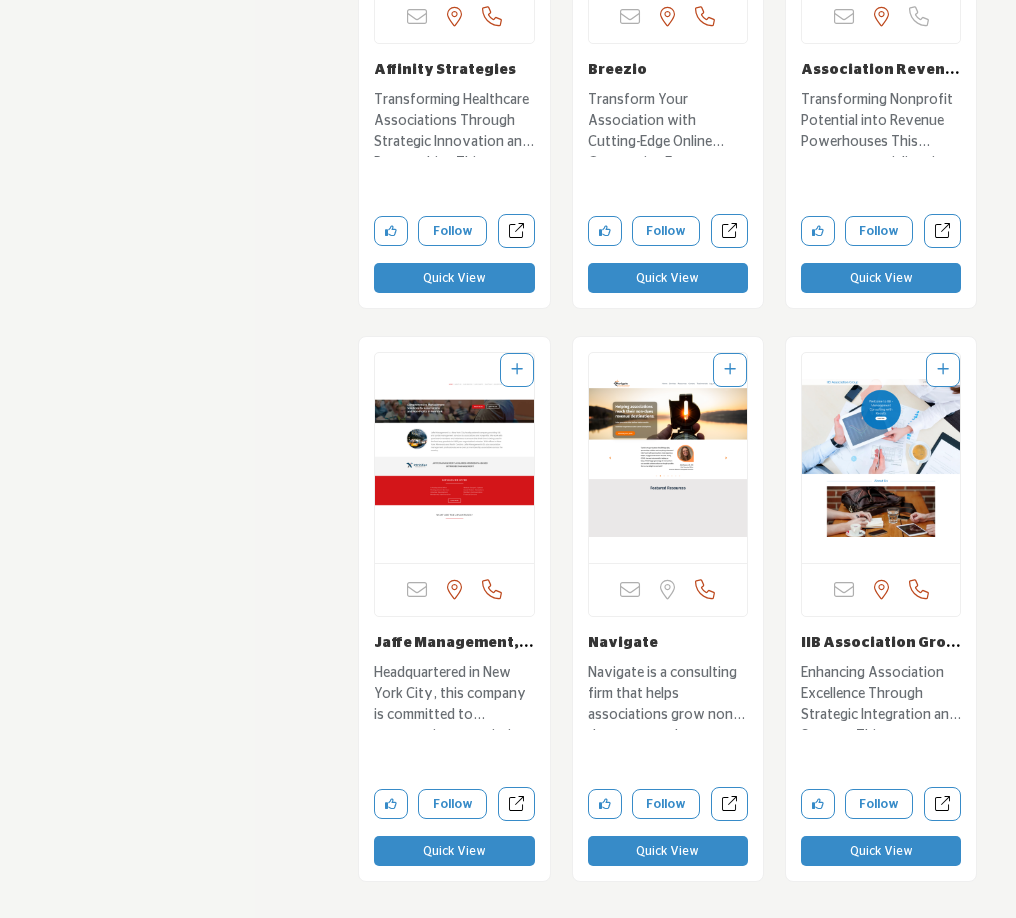 drag, startPoint x: 155, startPoint y: 245, endPoint x: 605, endPoint y: 193, distance: 452.99448 